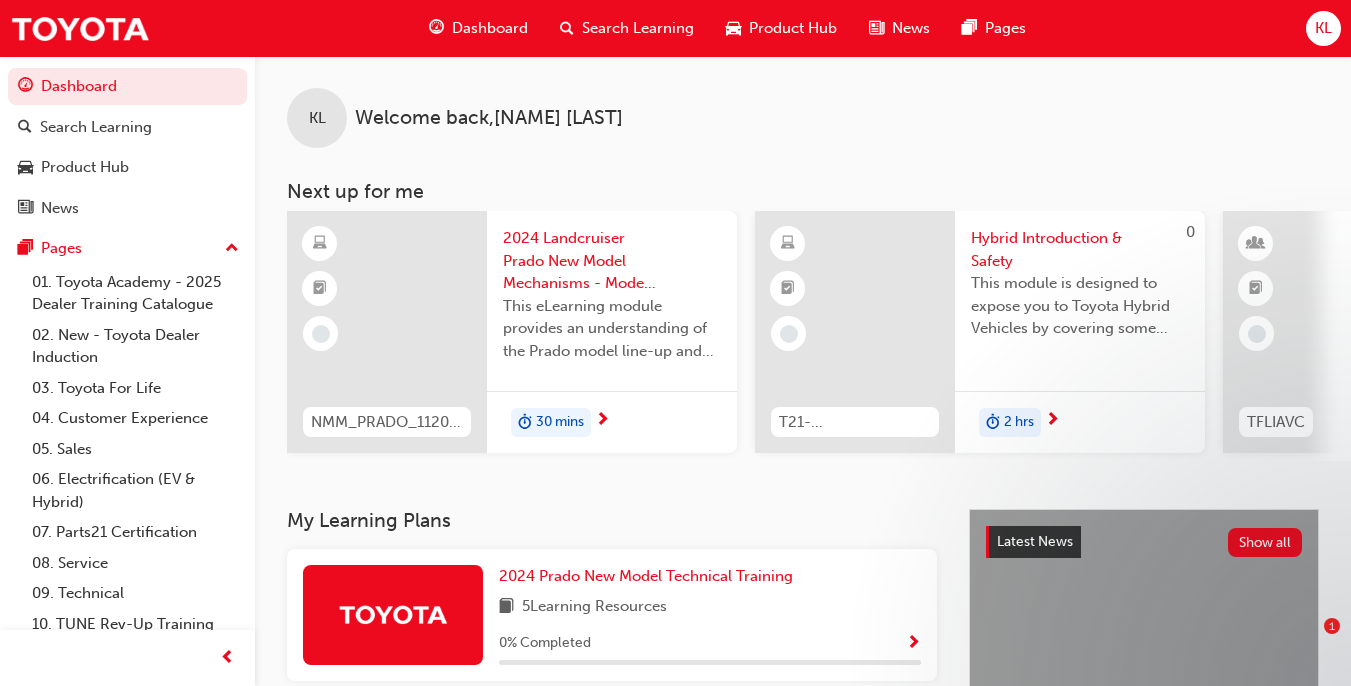 scroll, scrollTop: 729, scrollLeft: 0, axis: vertical 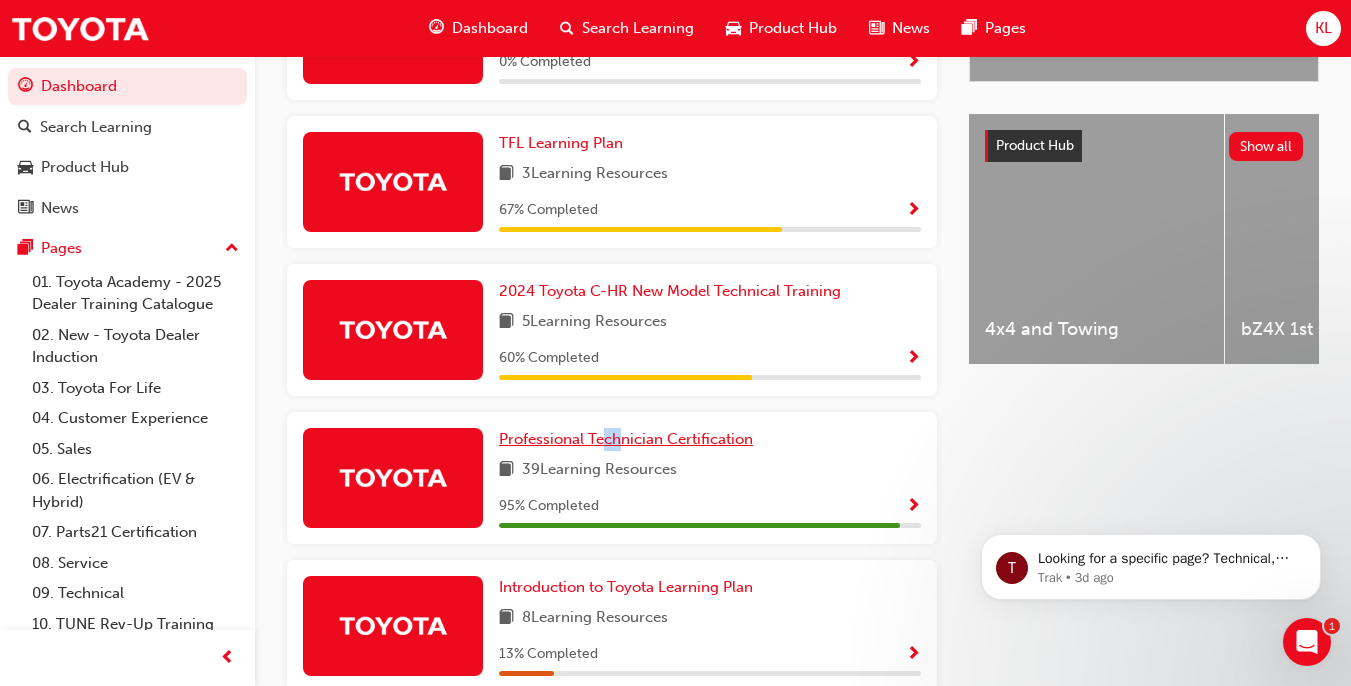 drag, startPoint x: 605, startPoint y: 461, endPoint x: 620, endPoint y: 450, distance: 18.601076 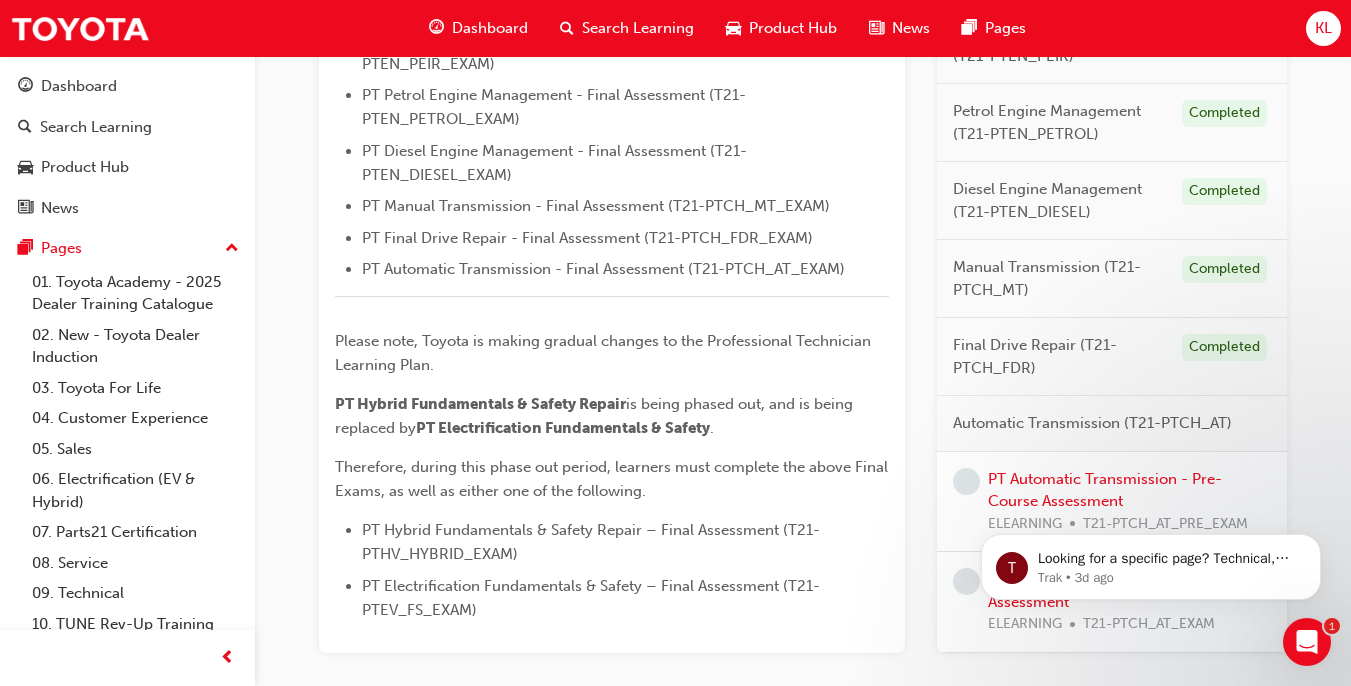 scroll, scrollTop: 903, scrollLeft: 0, axis: vertical 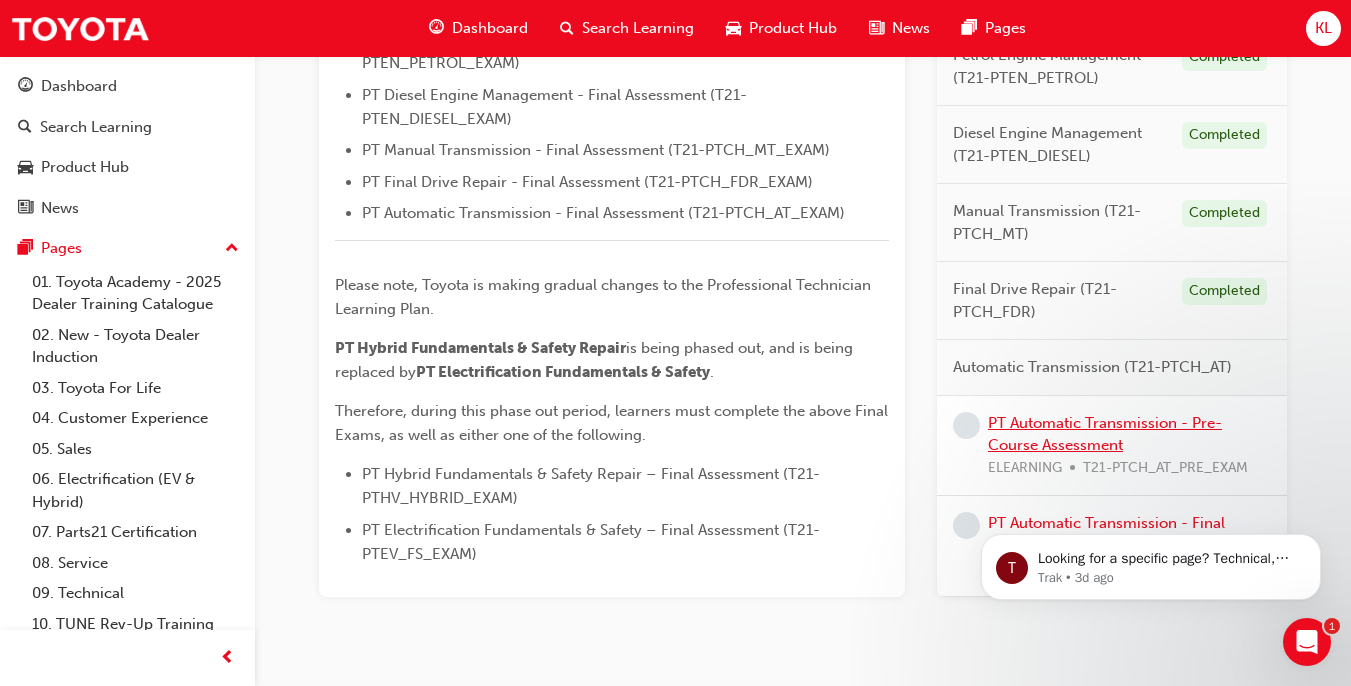 click on "PT Automatic Transmission - Pre-Course Assessment" at bounding box center (1105, 434) 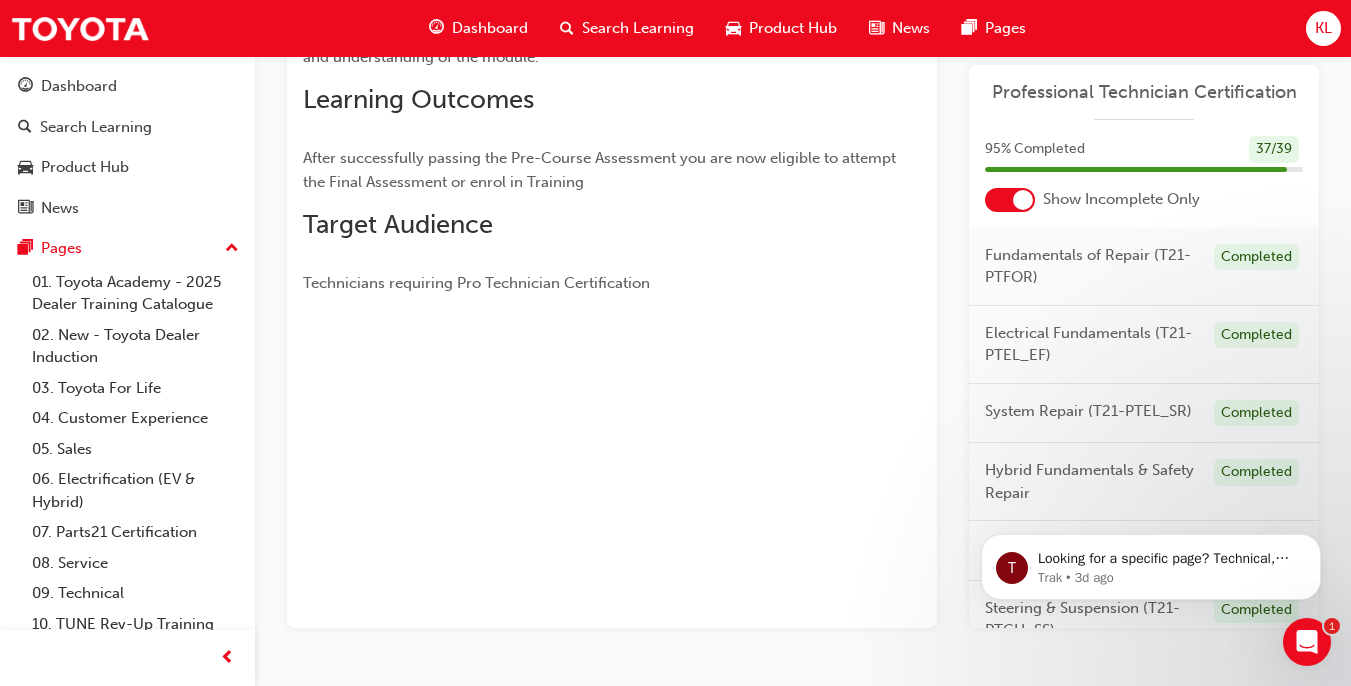 scroll, scrollTop: 354, scrollLeft: 0, axis: vertical 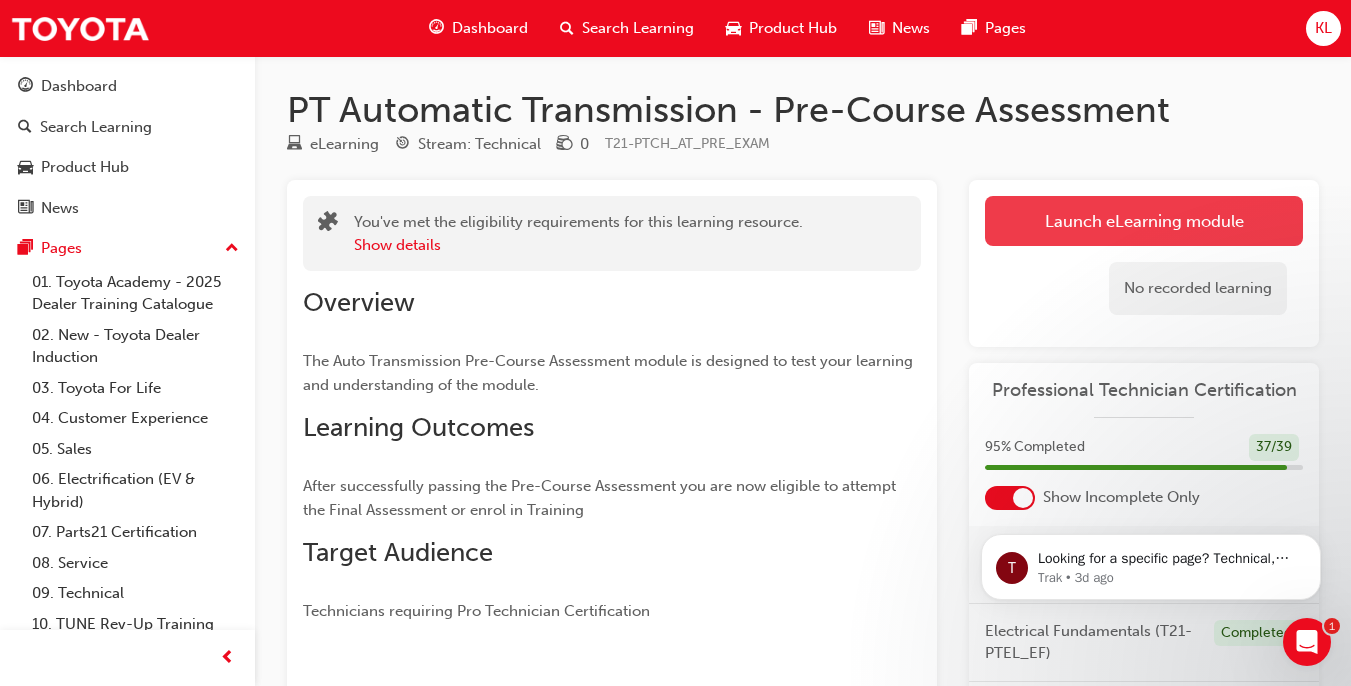 click on "Launch eLearning module" at bounding box center (1144, 221) 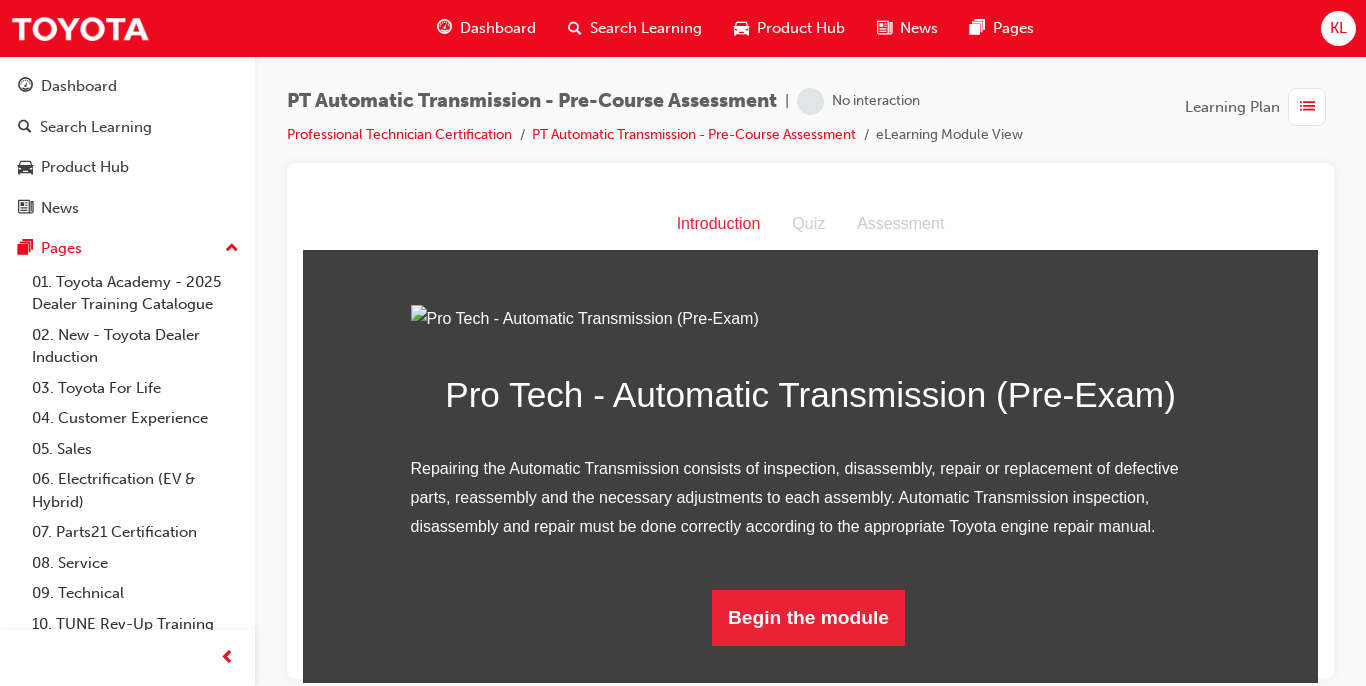 scroll, scrollTop: 0, scrollLeft: 0, axis: both 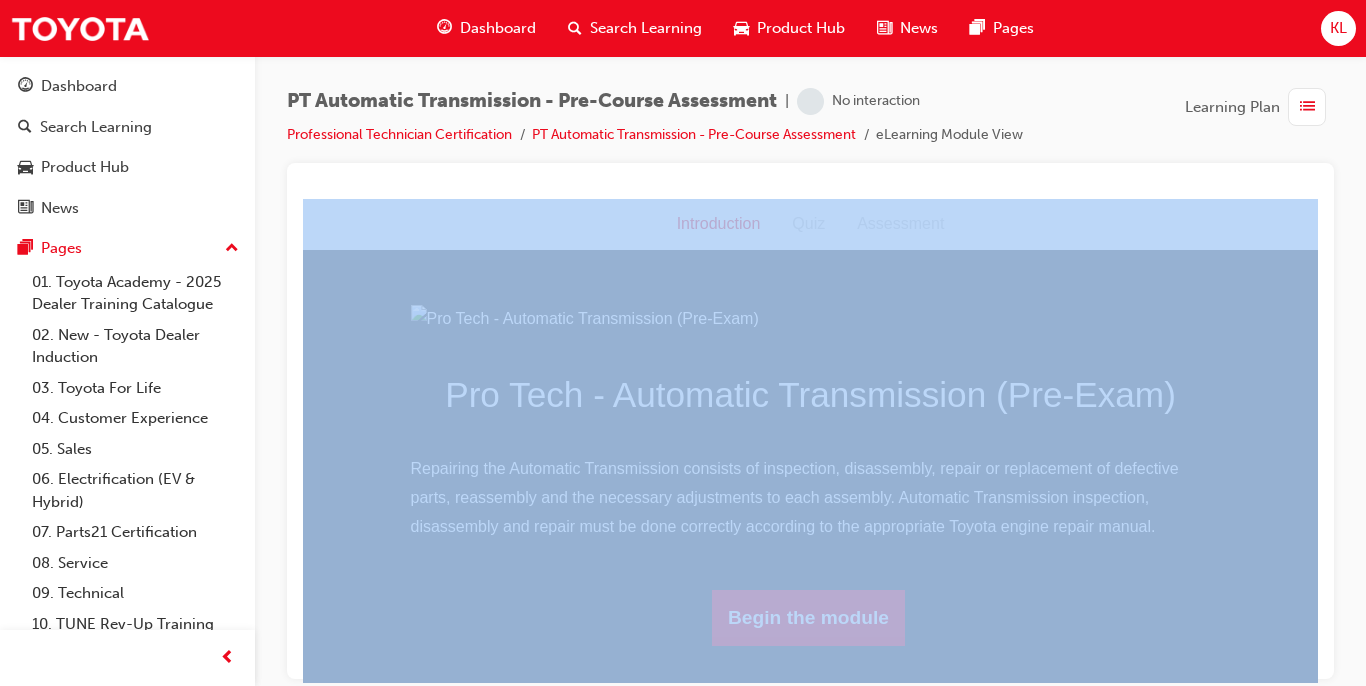 drag, startPoint x: 1363, startPoint y: 147, endPoint x: 1357, endPoint y: 336, distance: 189.09521 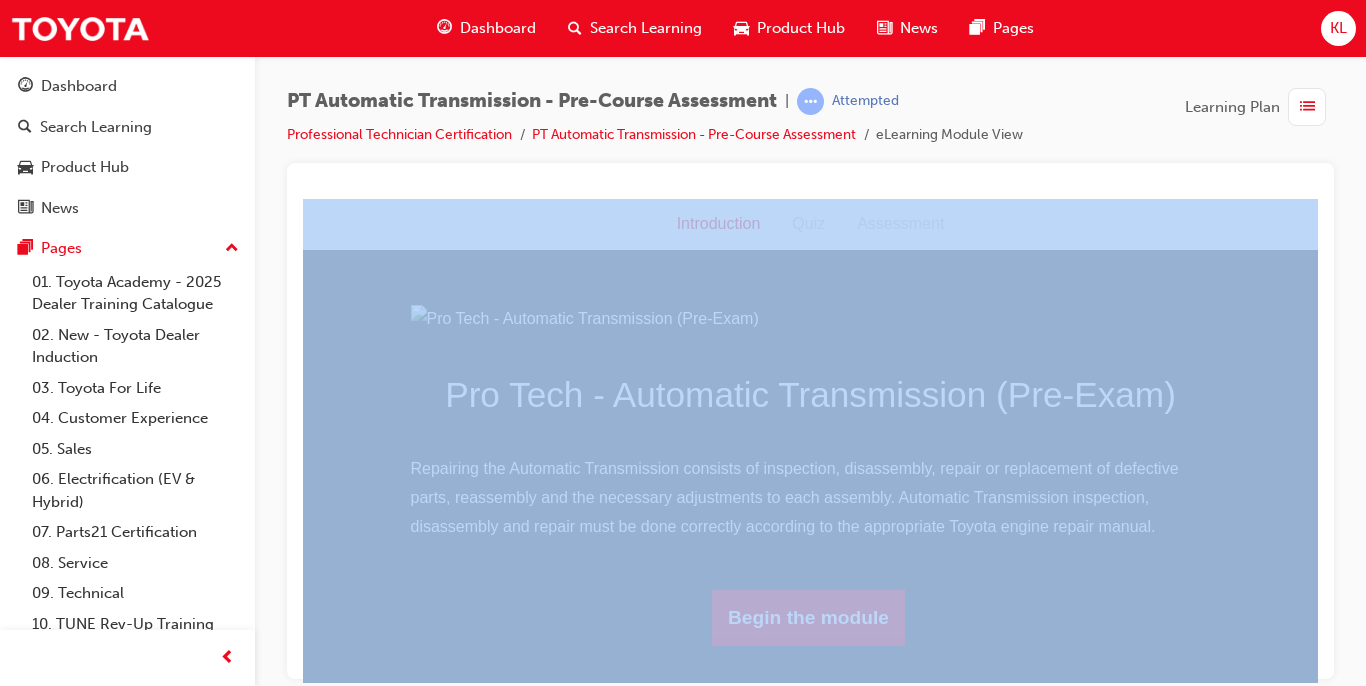 drag, startPoint x: 1357, startPoint y: 336, endPoint x: 1338, endPoint y: 355, distance: 26.870058 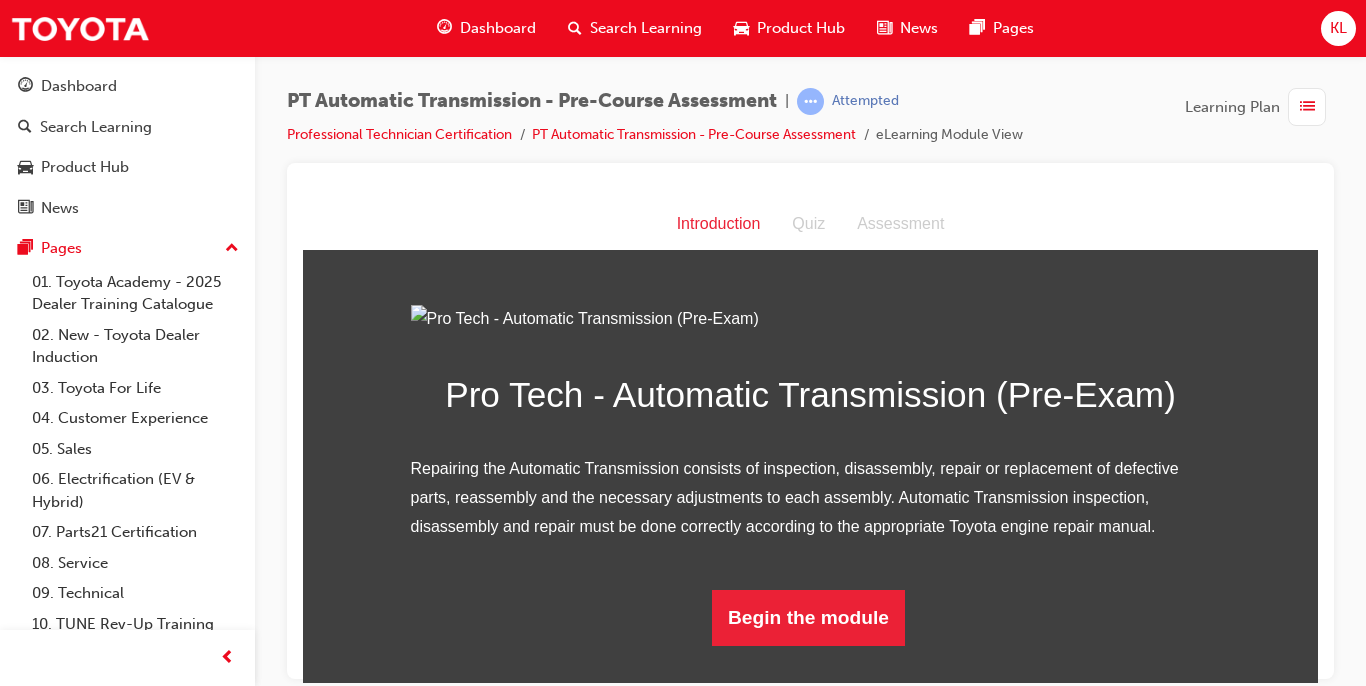 scroll, scrollTop: 183, scrollLeft: 0, axis: vertical 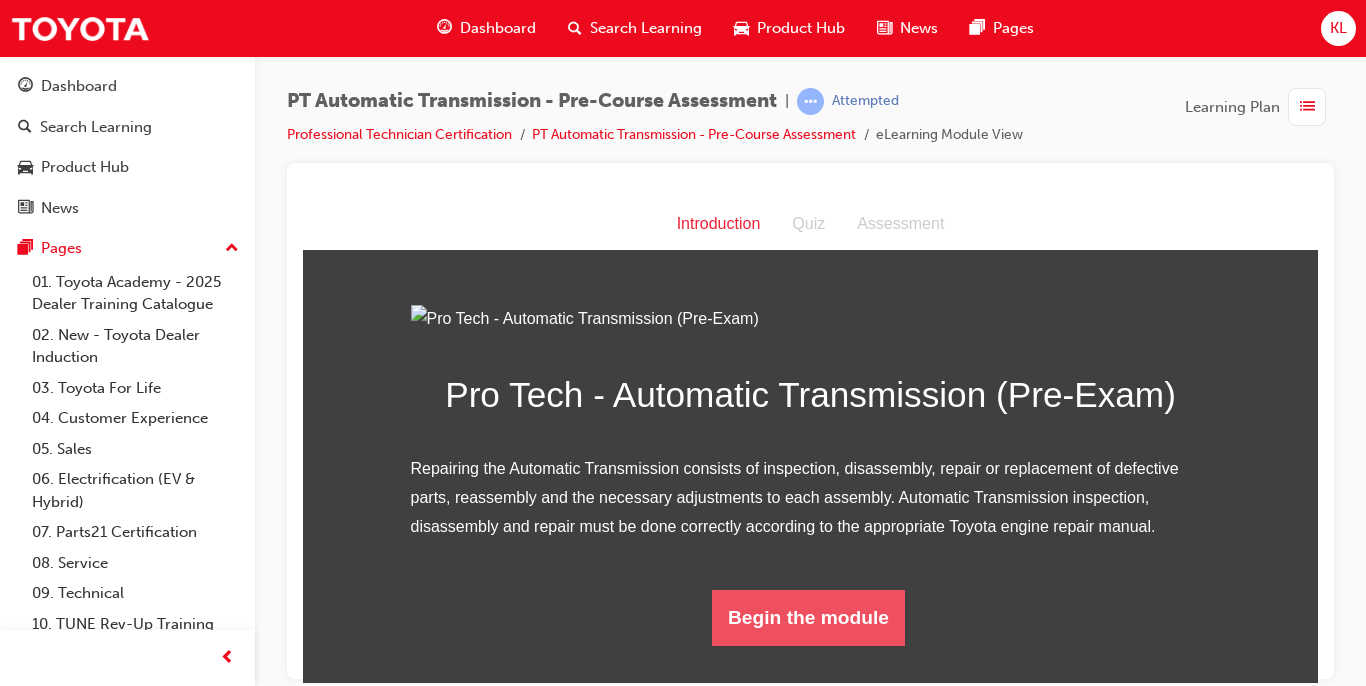 click on "Begin the module" at bounding box center (808, 617) 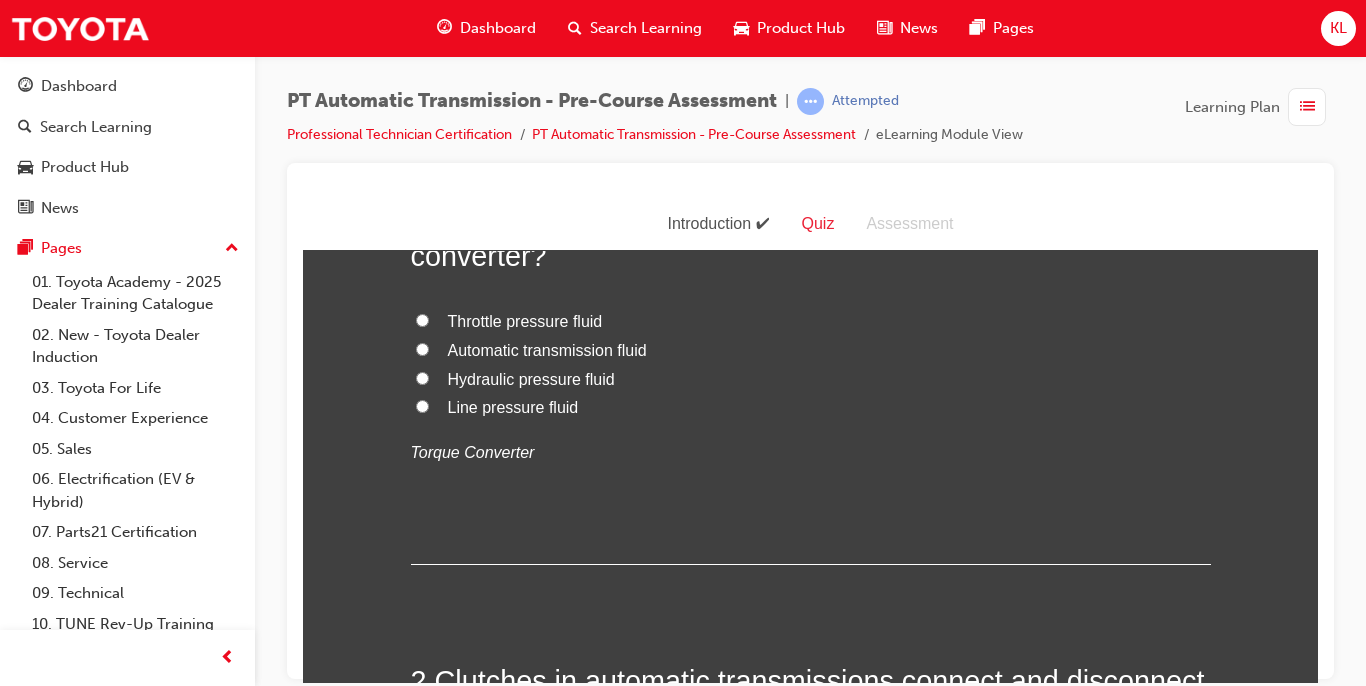 scroll, scrollTop: 0, scrollLeft: 0, axis: both 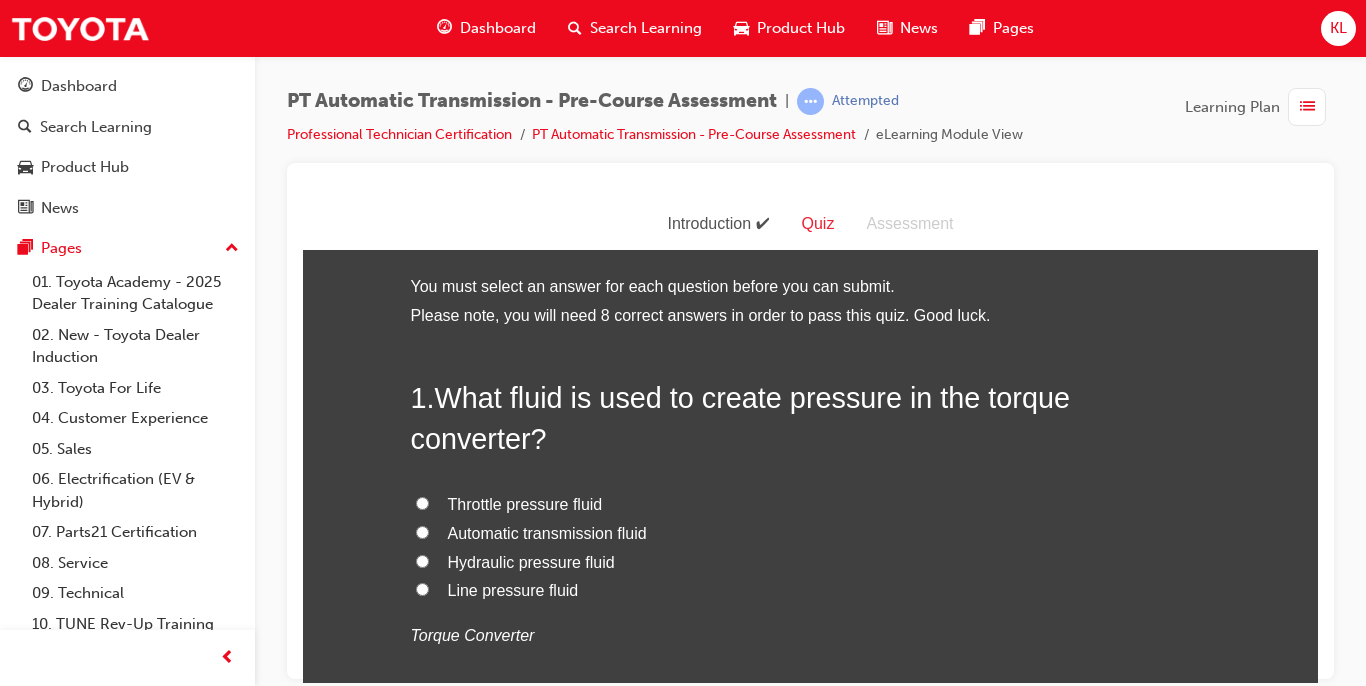 click on "What fluid is used to create pressure in the torque converter?" at bounding box center [741, 417] 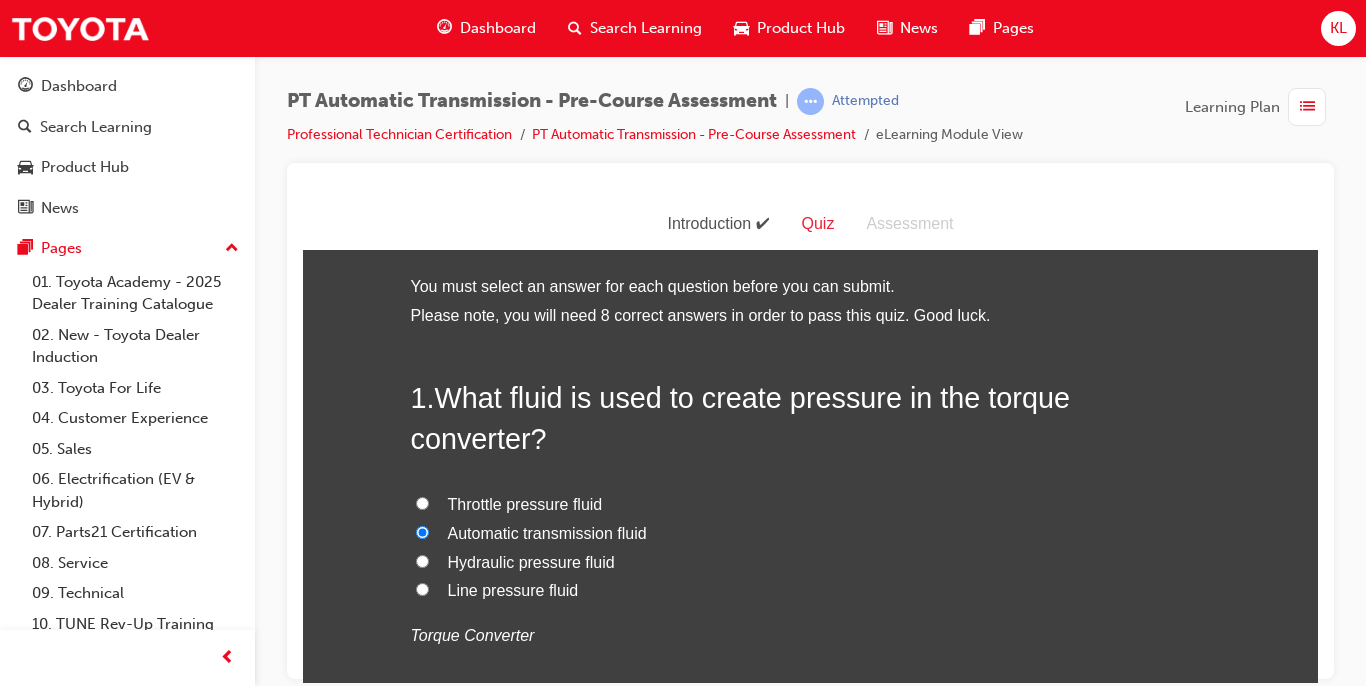 click on "Torque Converter" at bounding box center [473, 634] 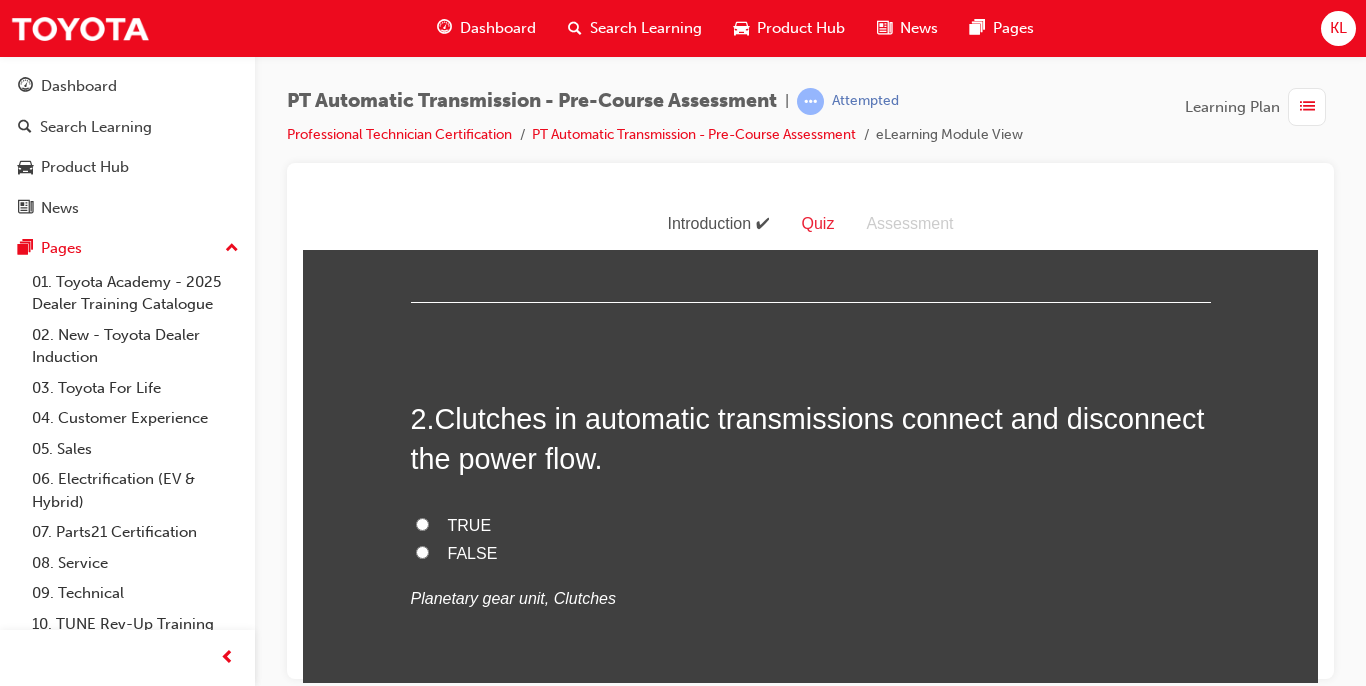 scroll, scrollTop: 480, scrollLeft: 0, axis: vertical 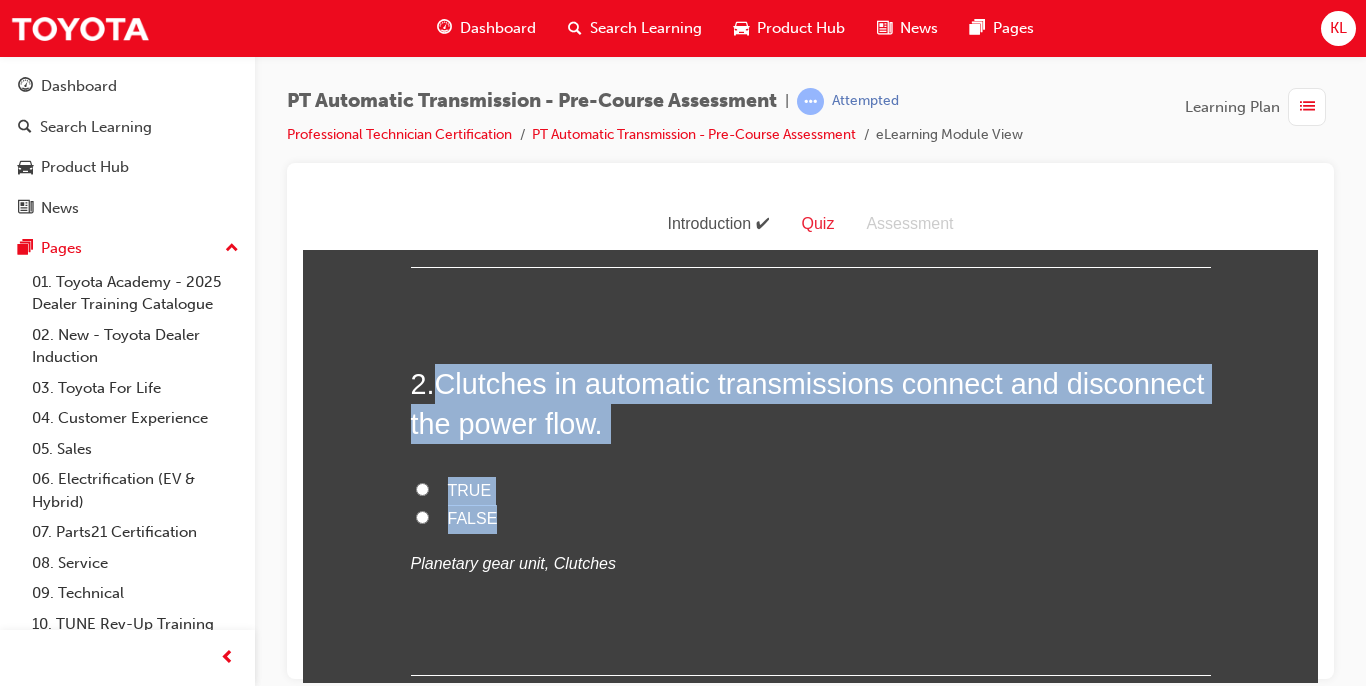 drag, startPoint x: 433, startPoint y: 381, endPoint x: 540, endPoint y: 524, distance: 178.60011 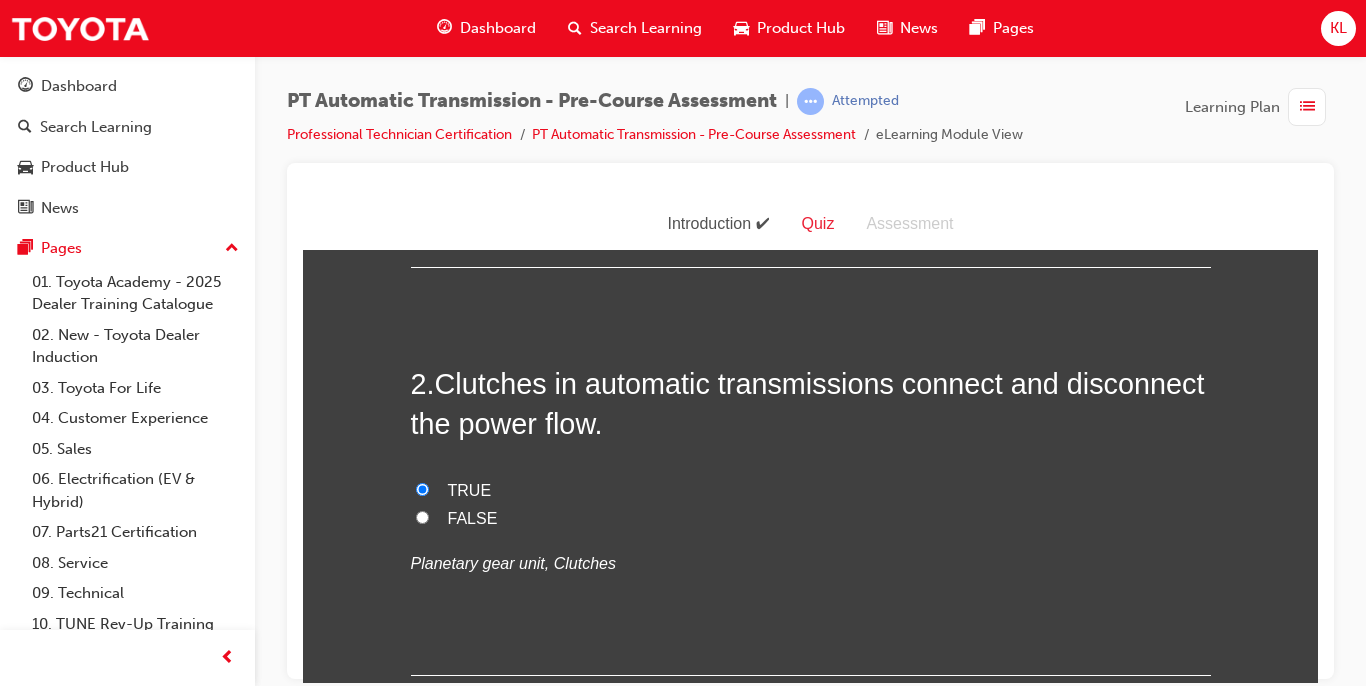 click on "Planetary gear unit, Clutches" at bounding box center (811, 563) 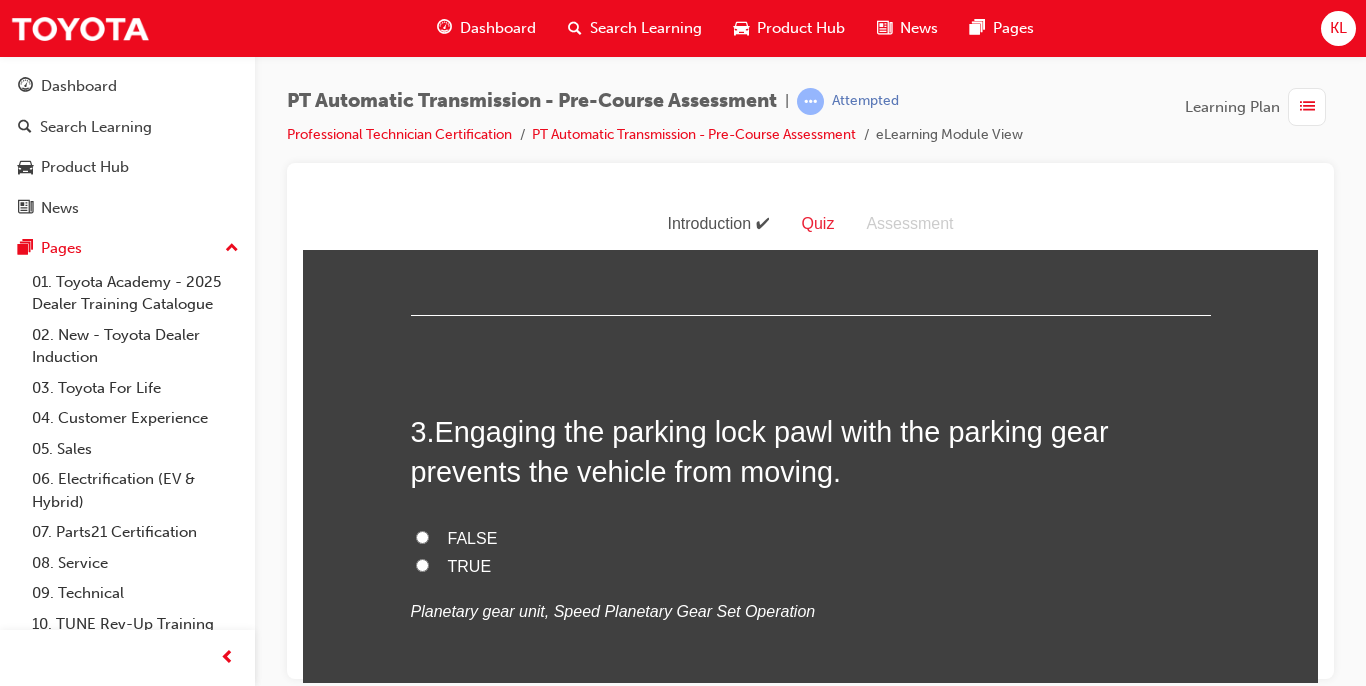 scroll, scrollTop: 880, scrollLeft: 0, axis: vertical 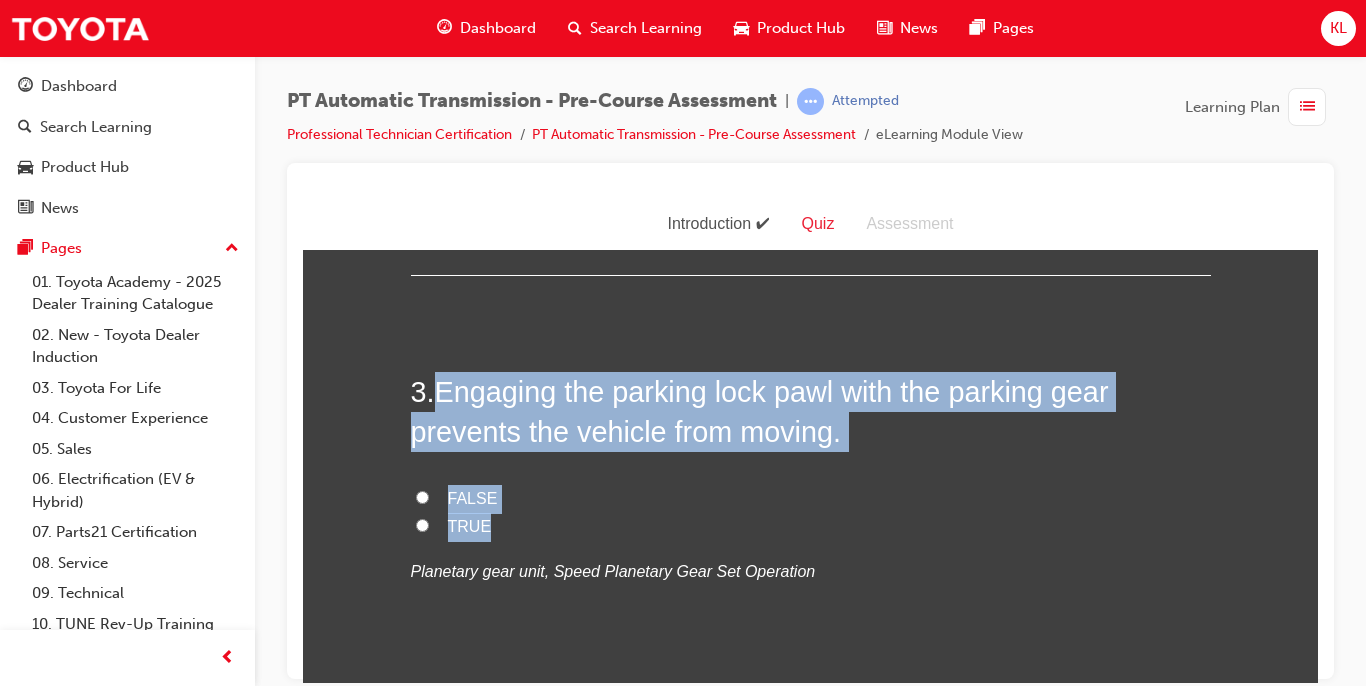 drag, startPoint x: 434, startPoint y: 389, endPoint x: 515, endPoint y: 515, distance: 149.78986 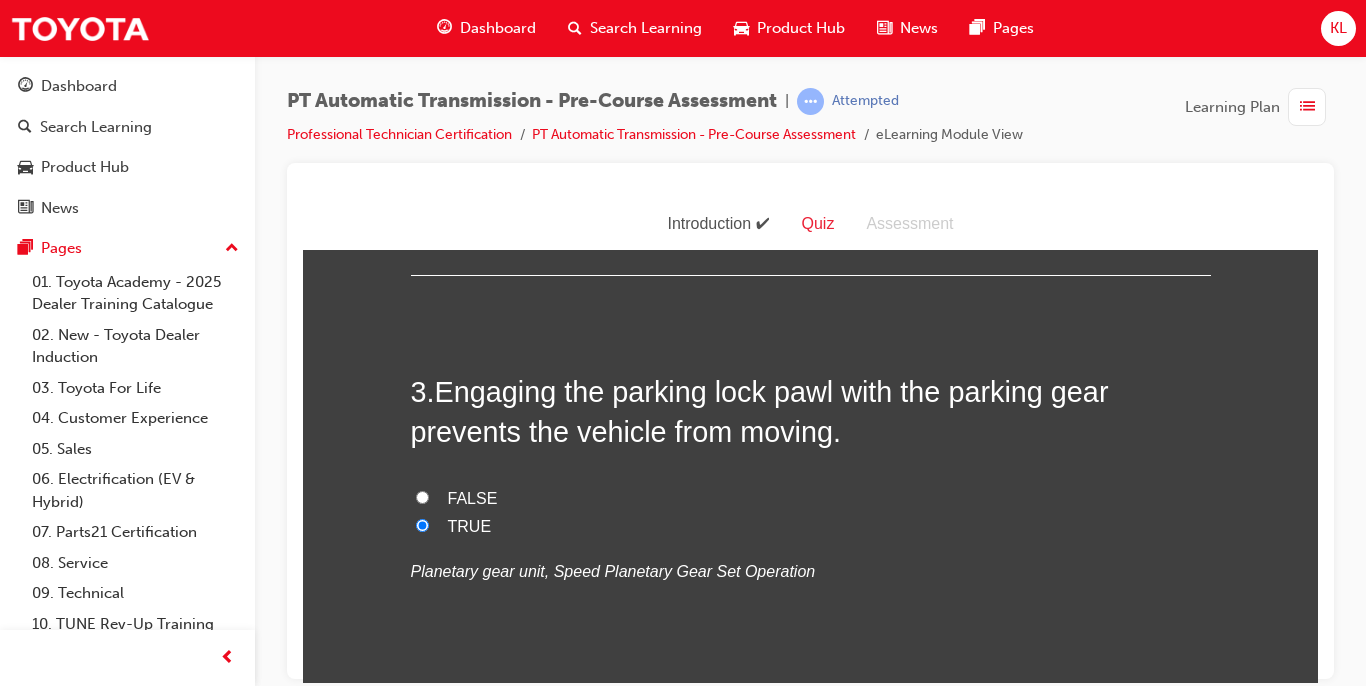 click on "Planetary gear unit, Speed Planetary Gear Set Operation" at bounding box center [811, 571] 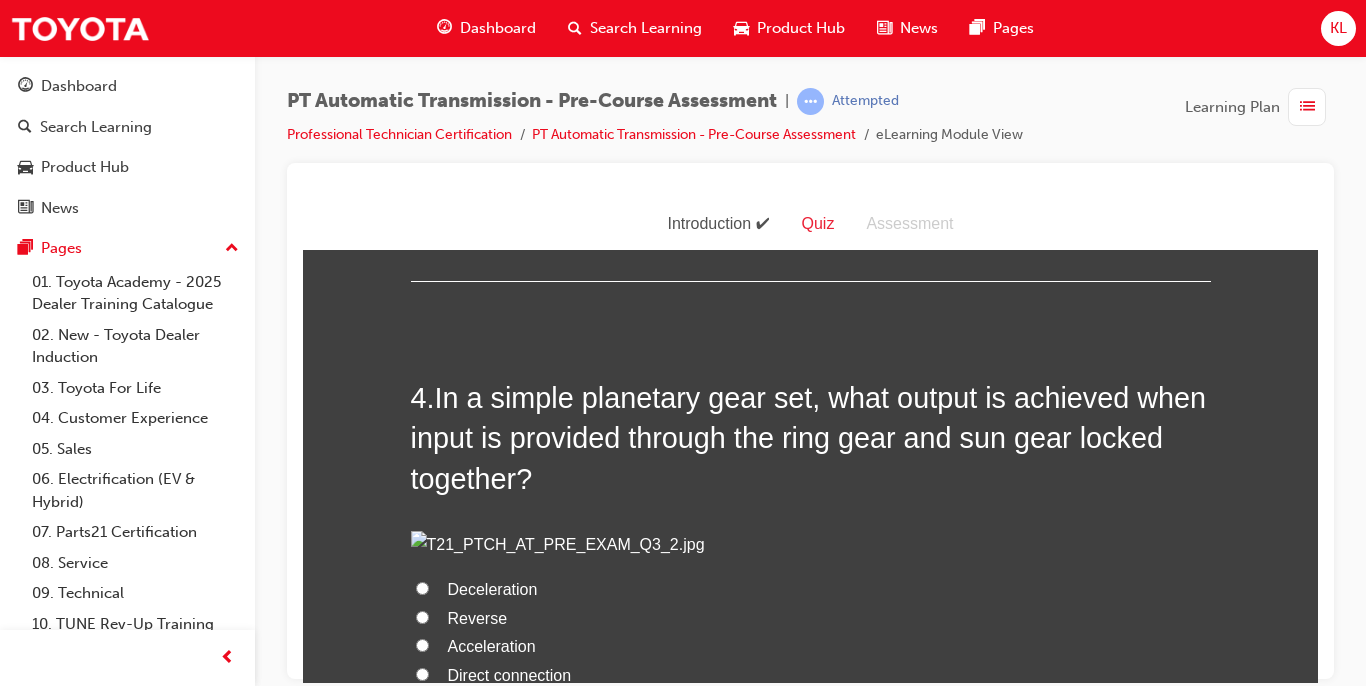 scroll, scrollTop: 1280, scrollLeft: 0, axis: vertical 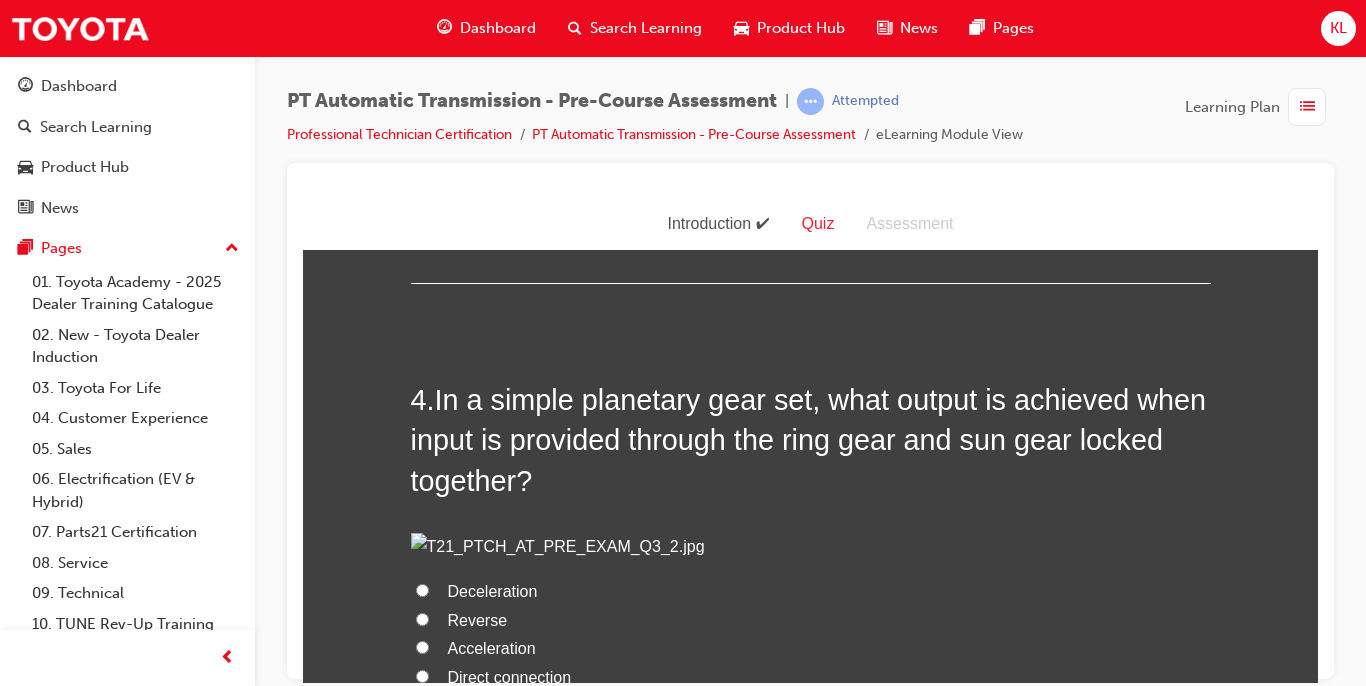 click on "In a simple planetary gear set, what output is achieved when input is provided through the ring gear and sun gear locked together?" at bounding box center (809, 439) 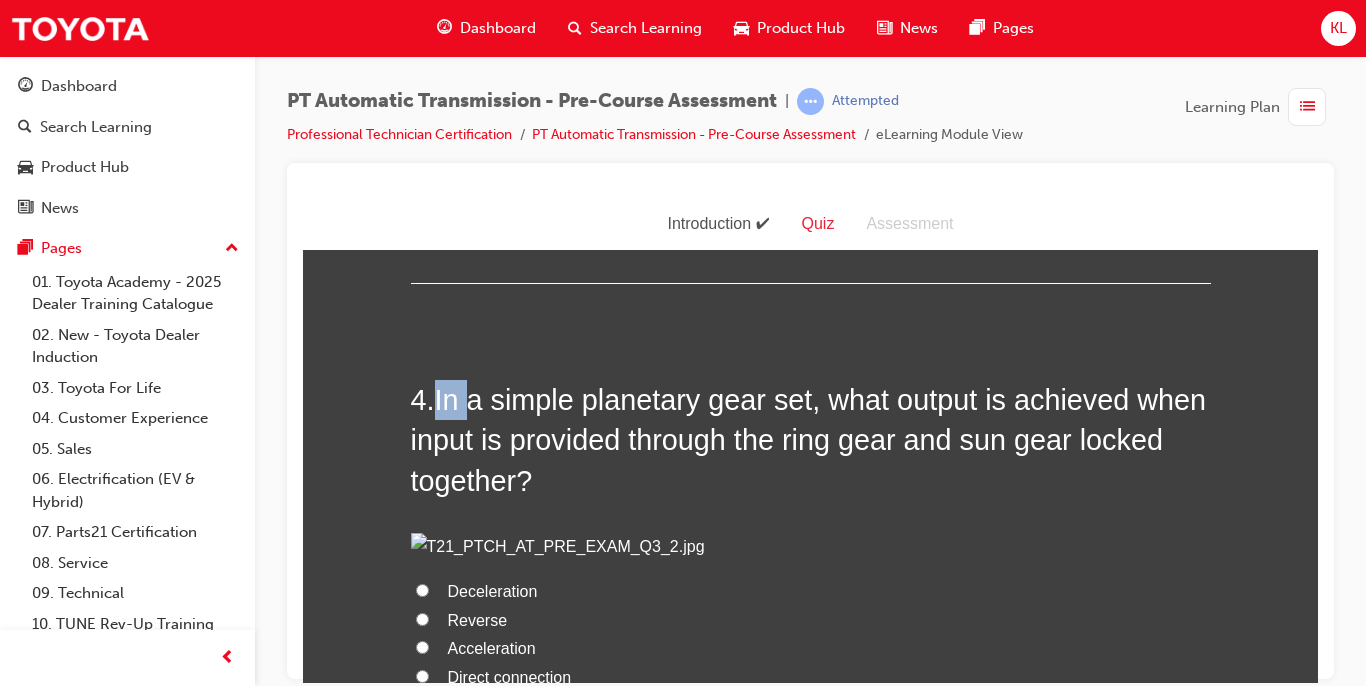 click on "In a simple planetary gear set, what output is achieved when input is provided through the ring gear and sun gear locked together?" at bounding box center [809, 439] 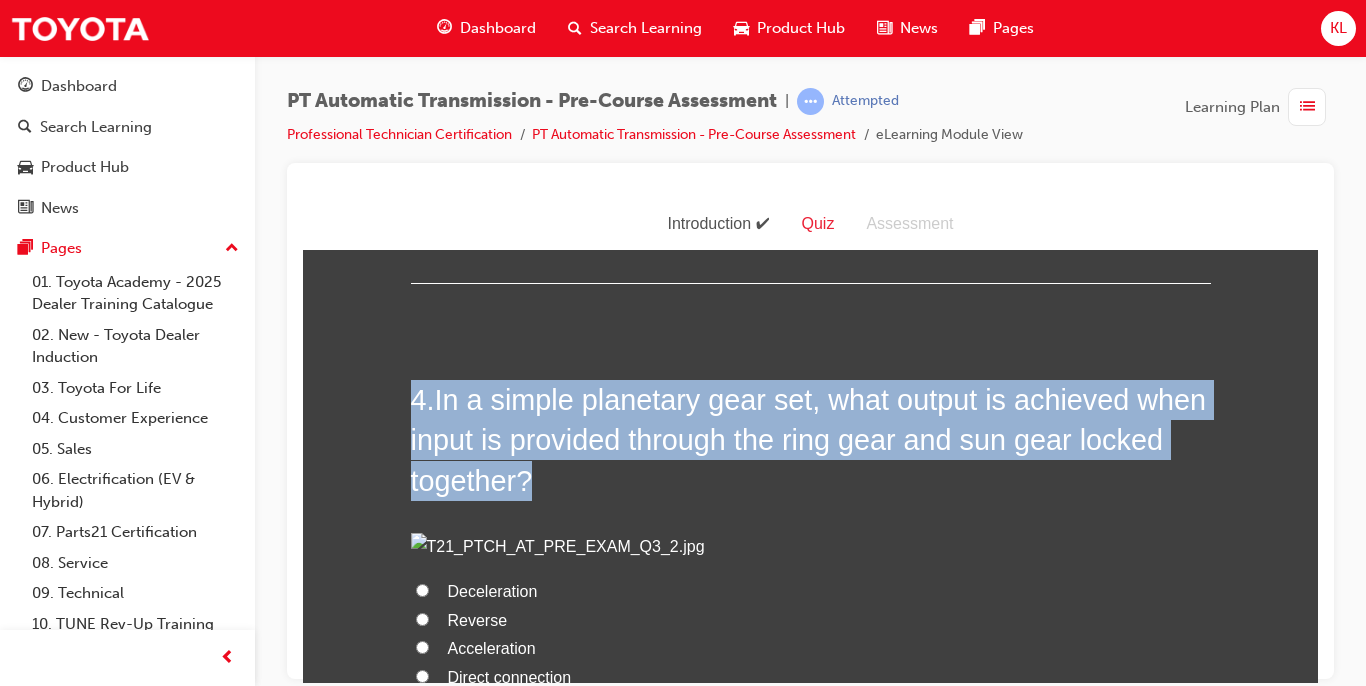 click on "In a simple planetary gear set, what output is achieved when input is provided through the ring gear and sun gear locked together?" at bounding box center [809, 439] 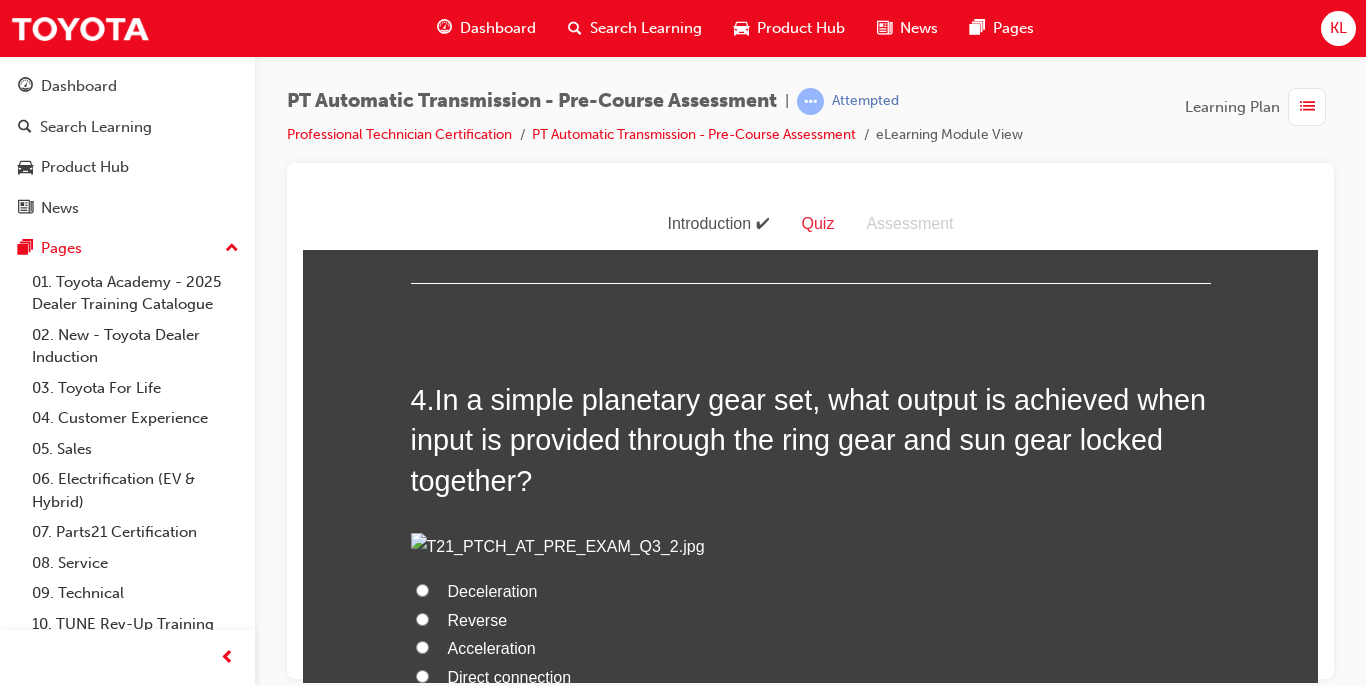 click on "In a simple planetary gear set, what output is achieved when input is provided through the ring gear and sun gear locked together?" at bounding box center [809, 439] 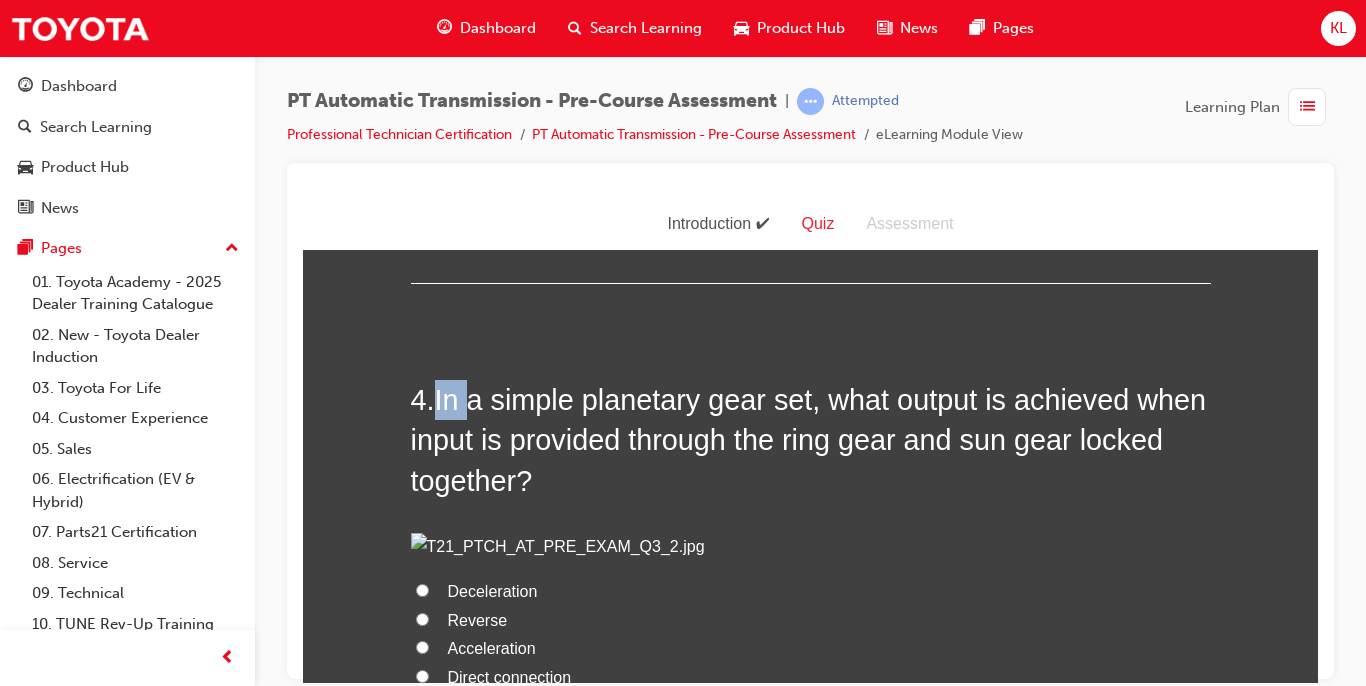 click on "In a simple planetary gear set, what output is achieved when input is provided through the ring gear and sun gear locked together?" at bounding box center [809, 439] 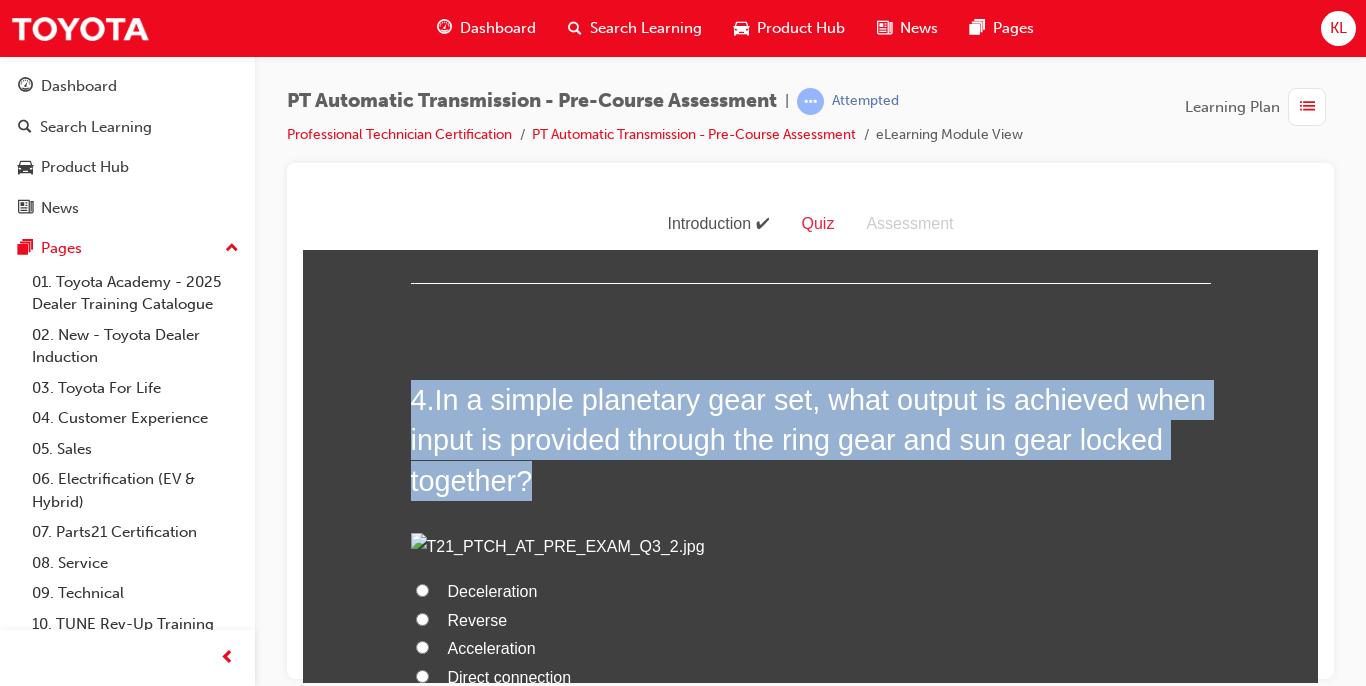click on "In a simple planetary gear set, what output is achieved when input is provided through the ring gear and sun gear locked together?" at bounding box center [809, 439] 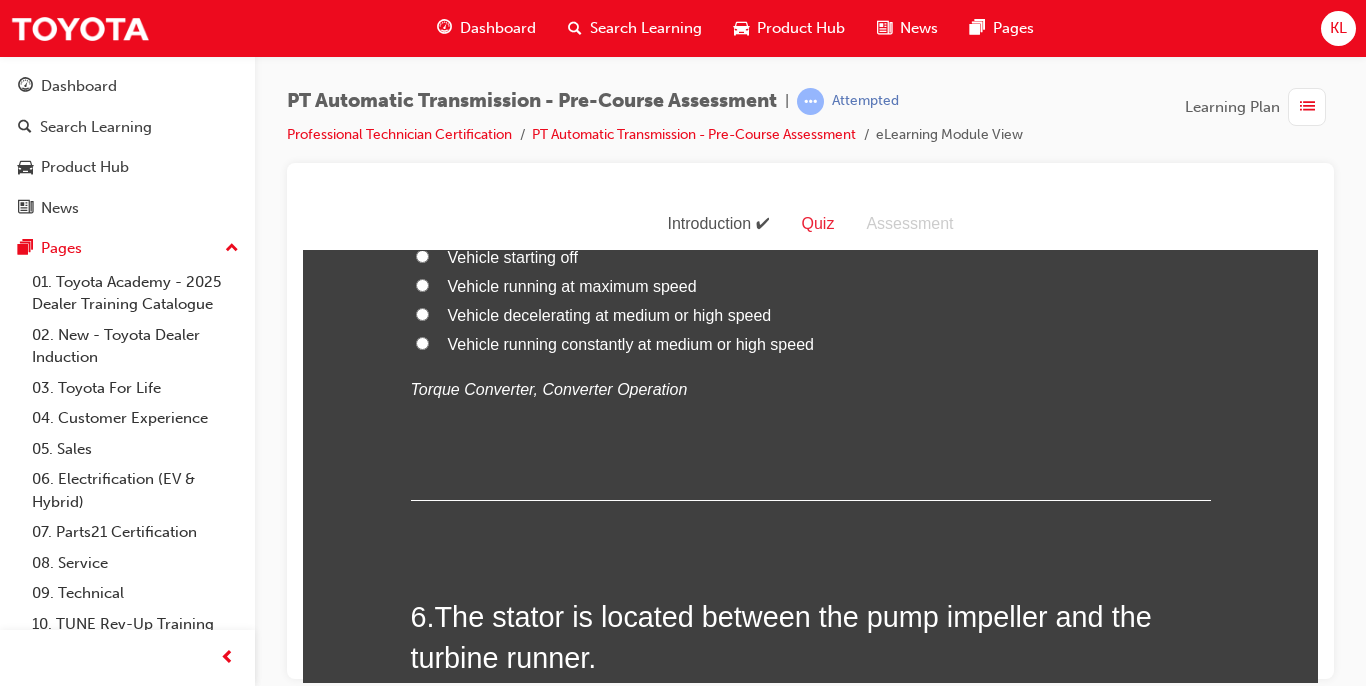 scroll, scrollTop: 1988, scrollLeft: 0, axis: vertical 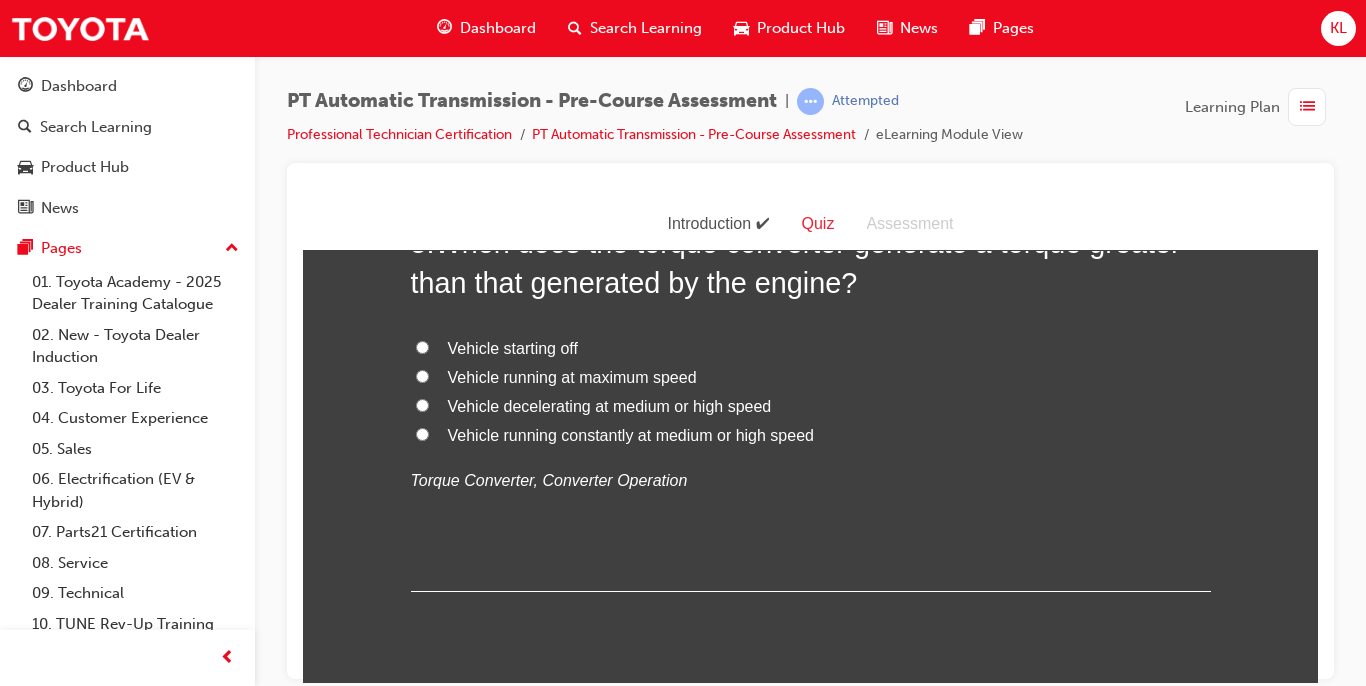 drag, startPoint x: 437, startPoint y: 403, endPoint x: 620, endPoint y: 381, distance: 184.31766 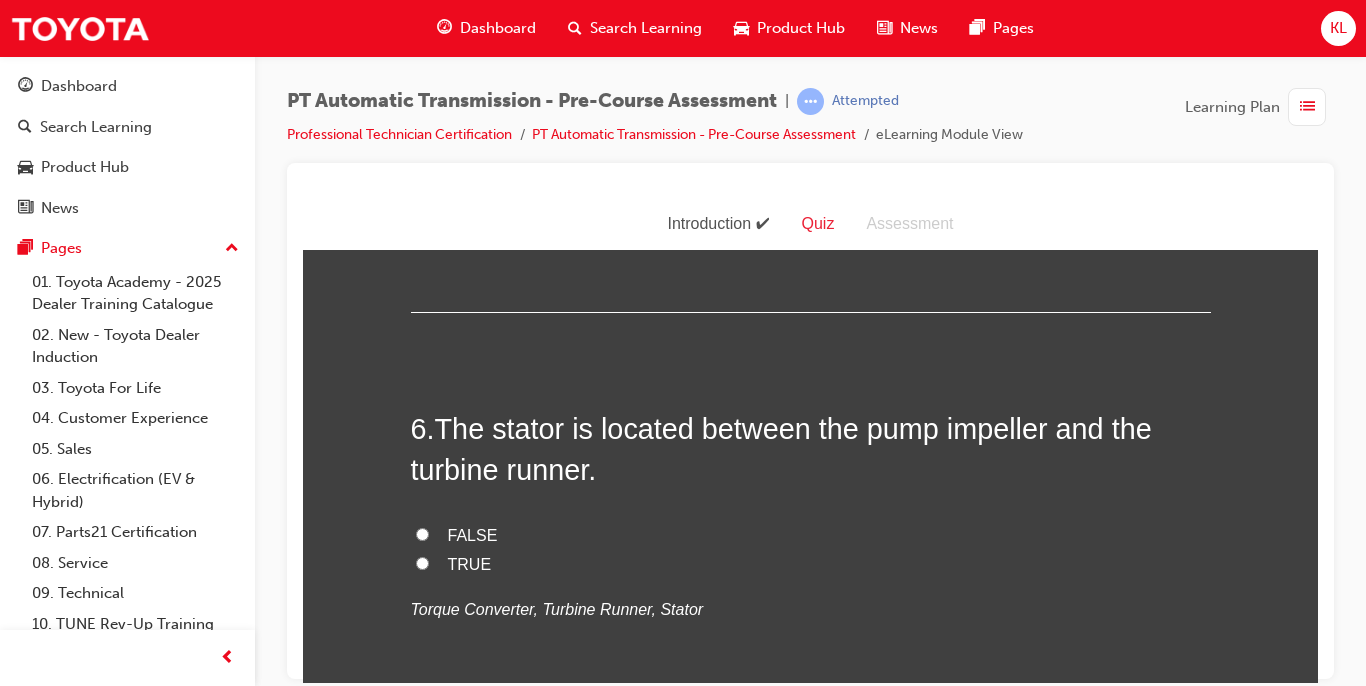scroll, scrollTop: 2268, scrollLeft: 0, axis: vertical 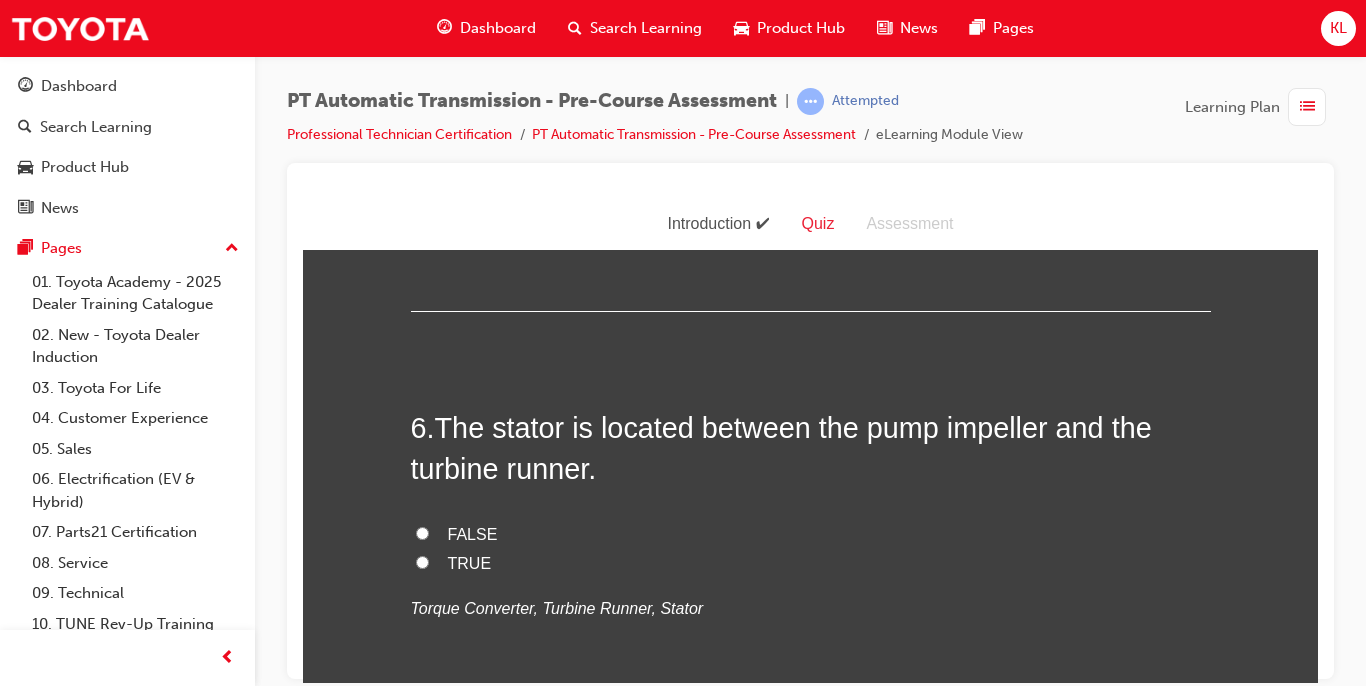 click on "When does the torque converter generate a torque greater than that generated by the engine?" at bounding box center [796, -18] 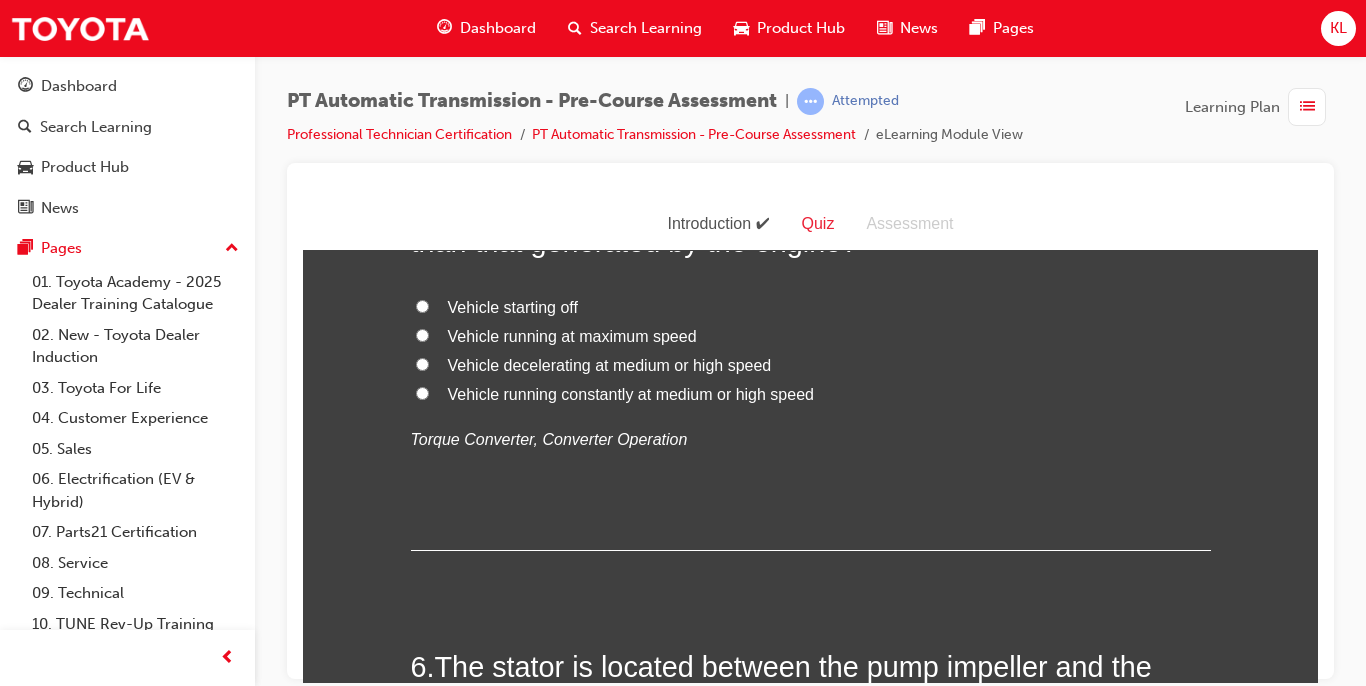 scroll, scrollTop: 2028, scrollLeft: 0, axis: vertical 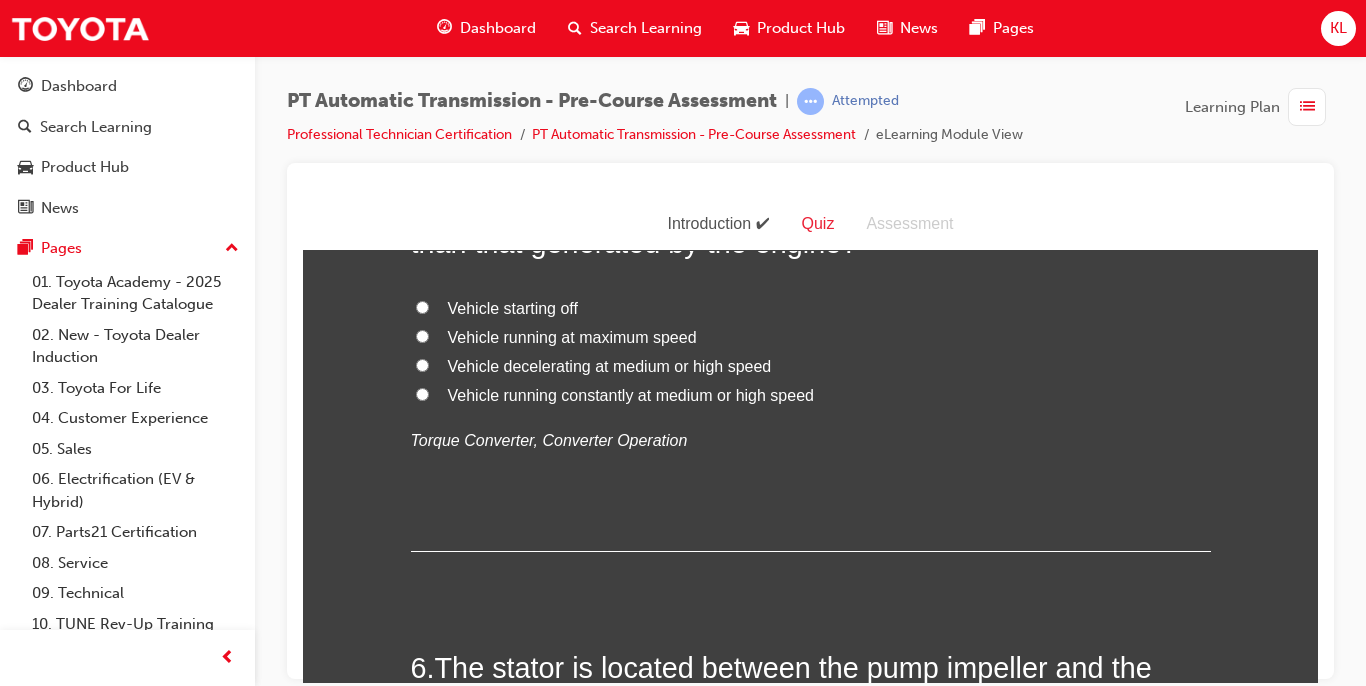 click on "Direct connection" at bounding box center (510, -72) 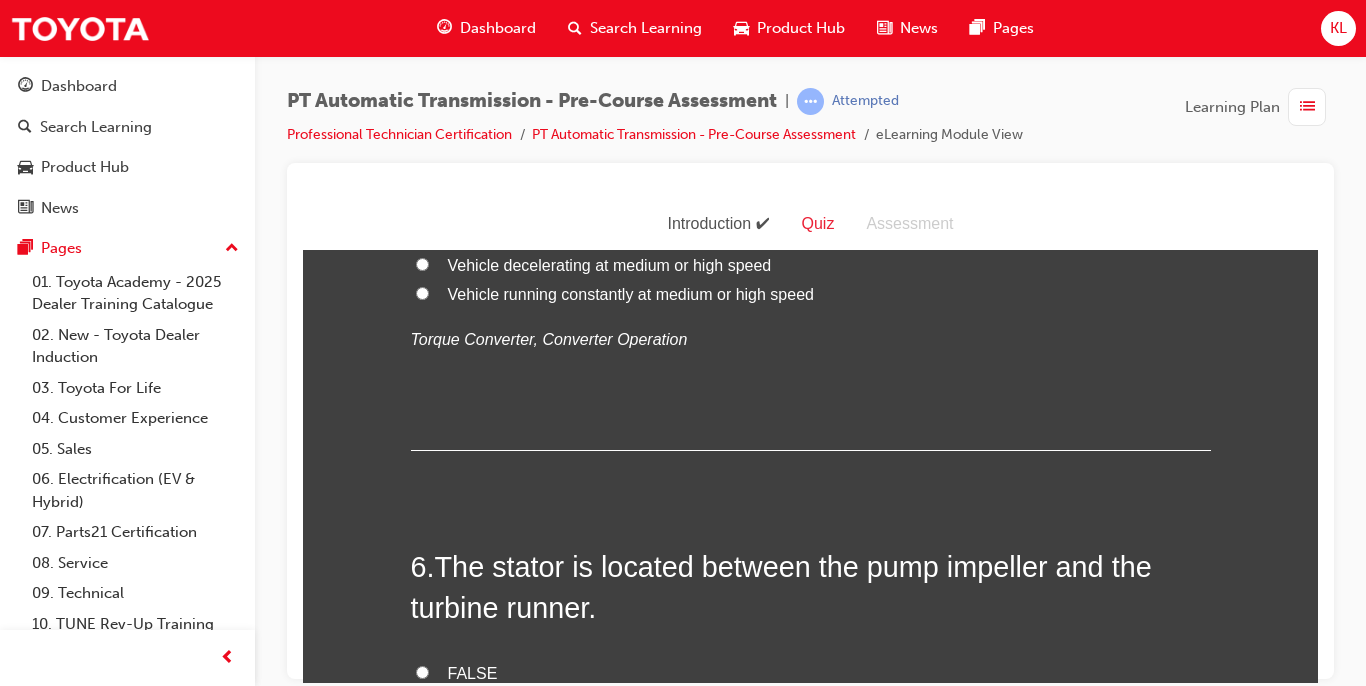scroll, scrollTop: 2308, scrollLeft: 0, axis: vertical 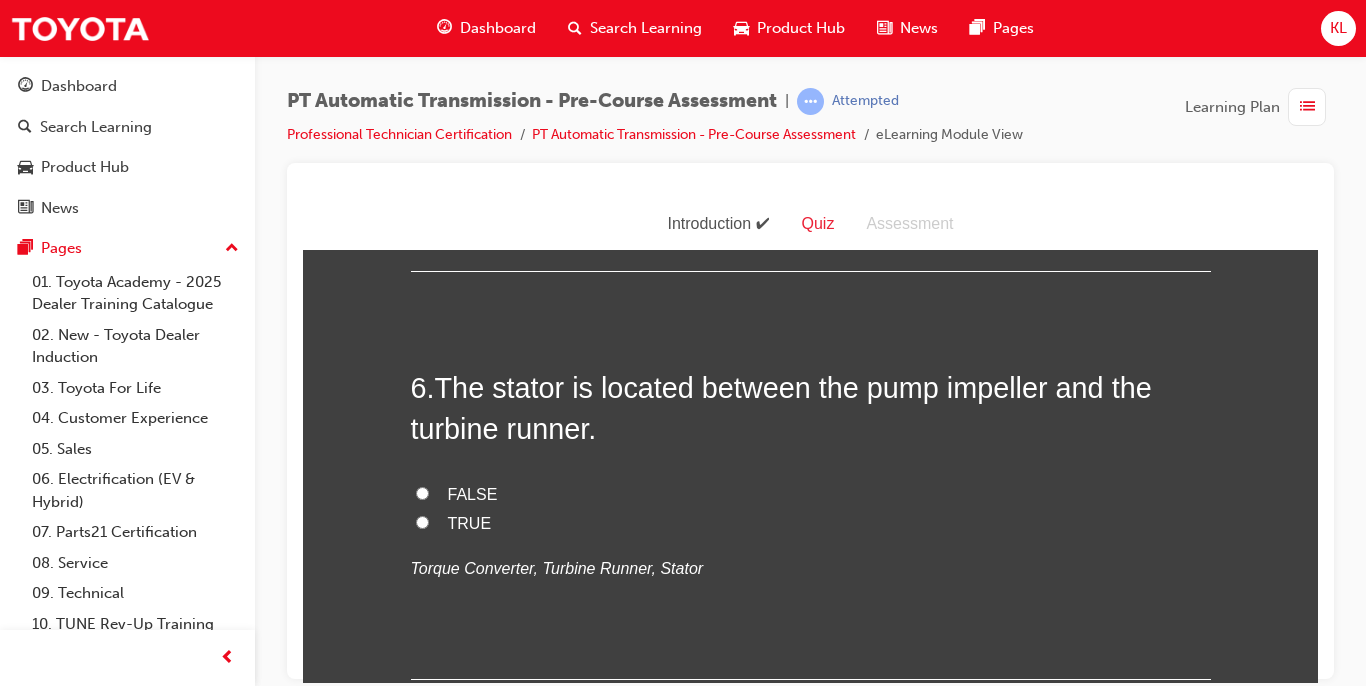 drag, startPoint x: 440, startPoint y: 335, endPoint x: 810, endPoint y: 528, distance: 417.31165 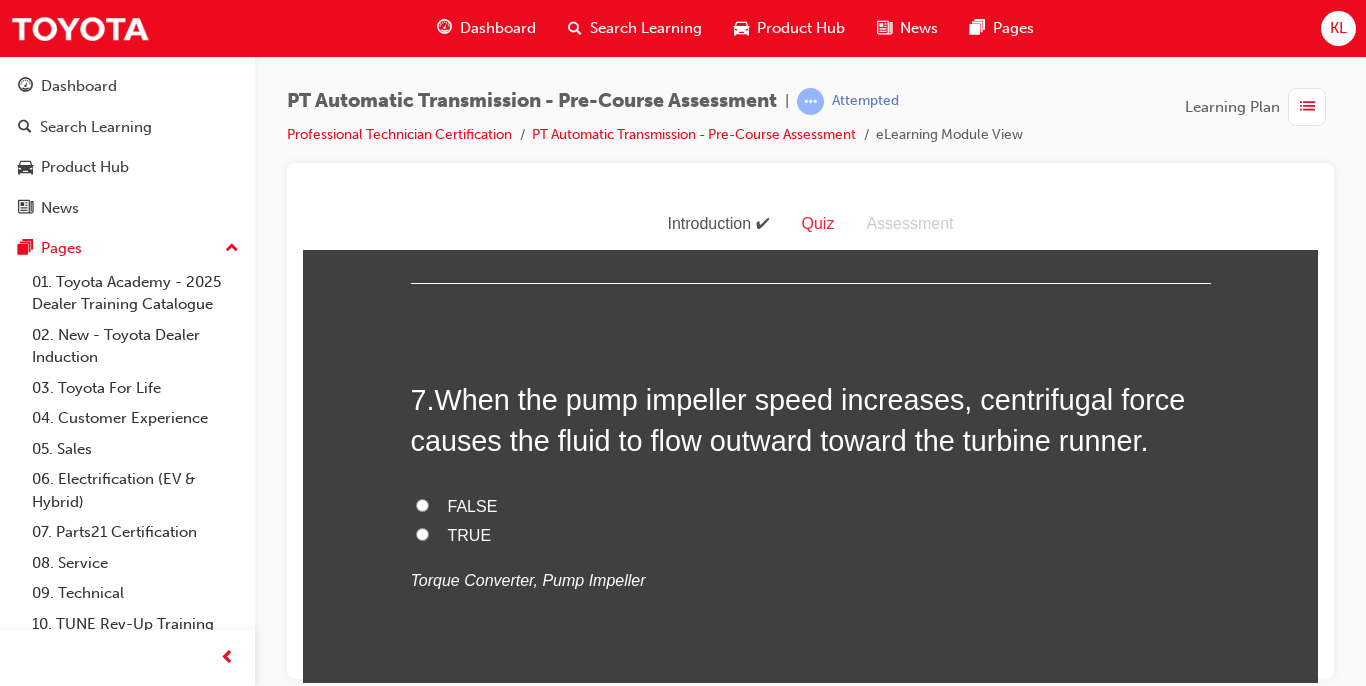 scroll, scrollTop: 2708, scrollLeft: 0, axis: vertical 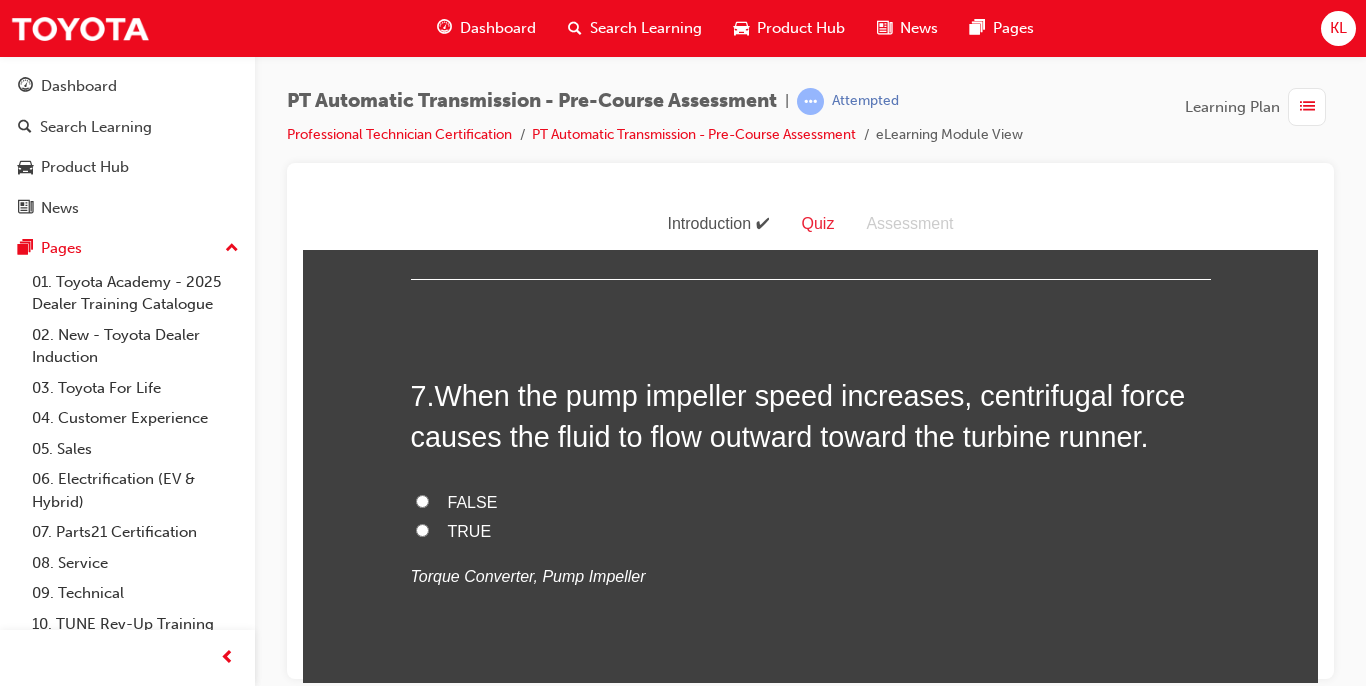 drag, startPoint x: 430, startPoint y: 401, endPoint x: 546, endPoint y: 529, distance: 172.74258 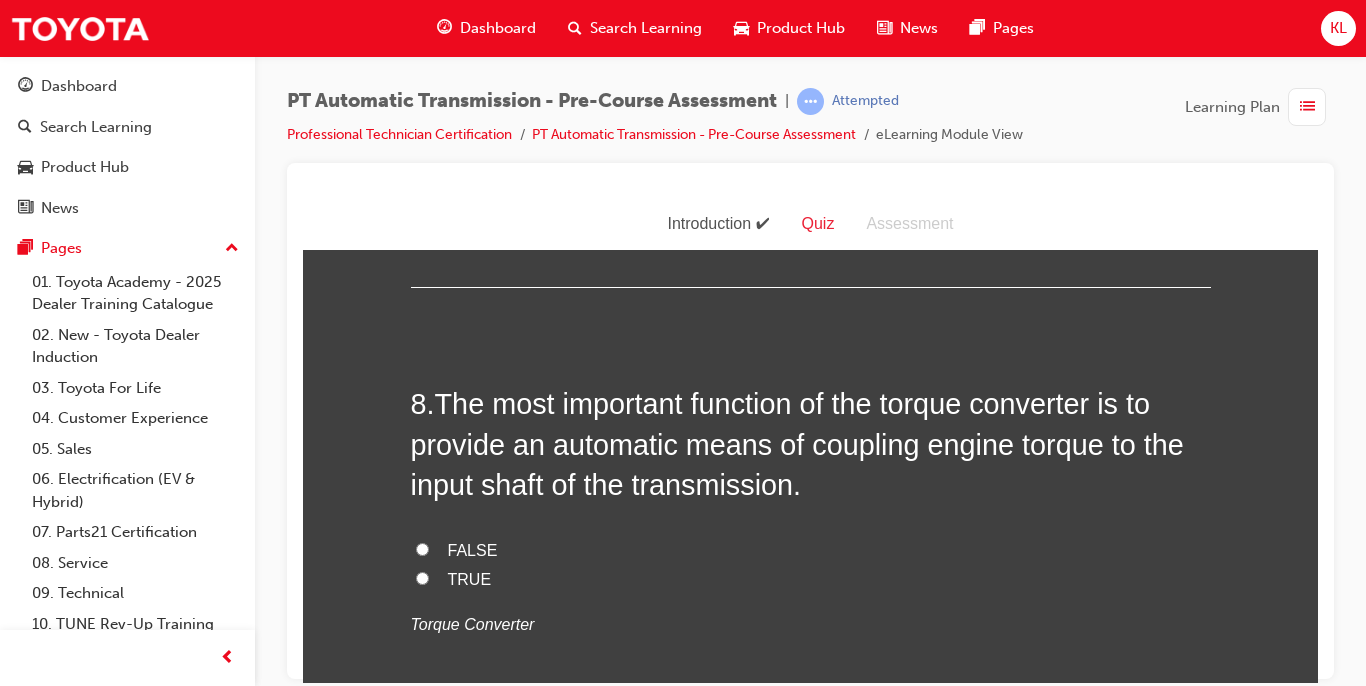 scroll, scrollTop: 3148, scrollLeft: 0, axis: vertical 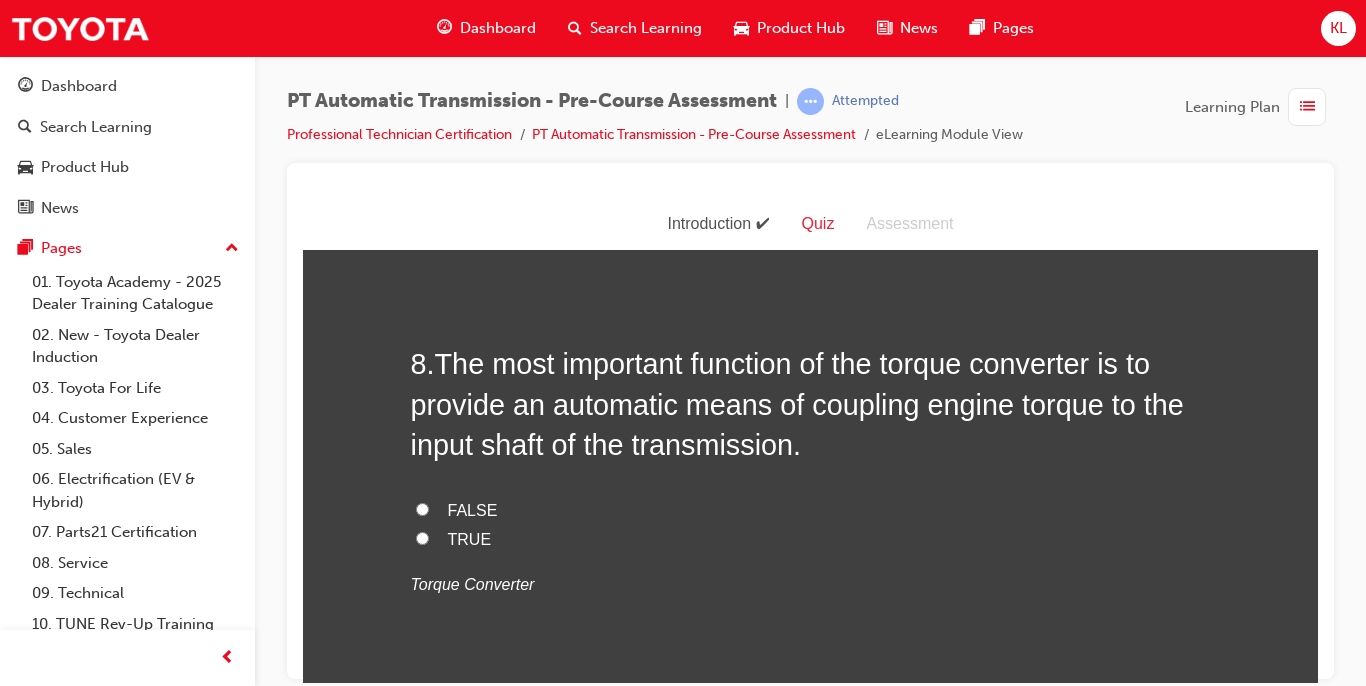 drag, startPoint x: 434, startPoint y: 364, endPoint x: 507, endPoint y: 517, distance: 169.52286 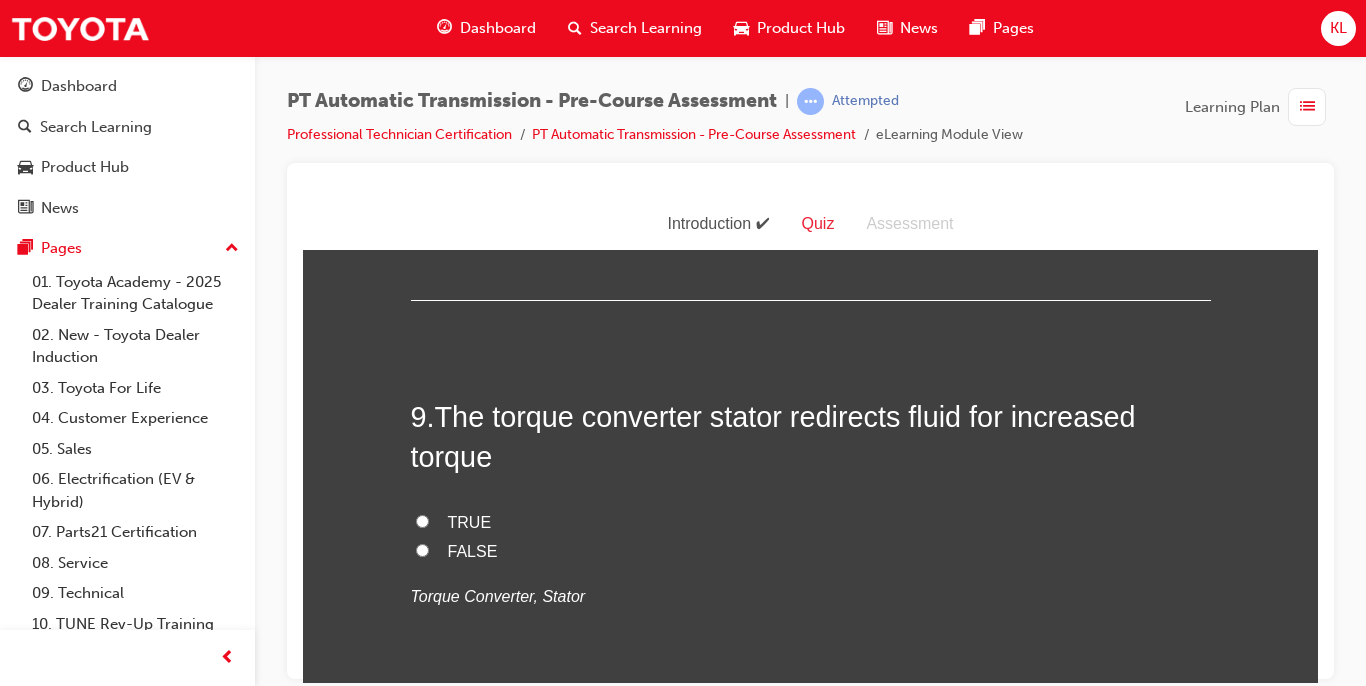 scroll, scrollTop: 3588, scrollLeft: 0, axis: vertical 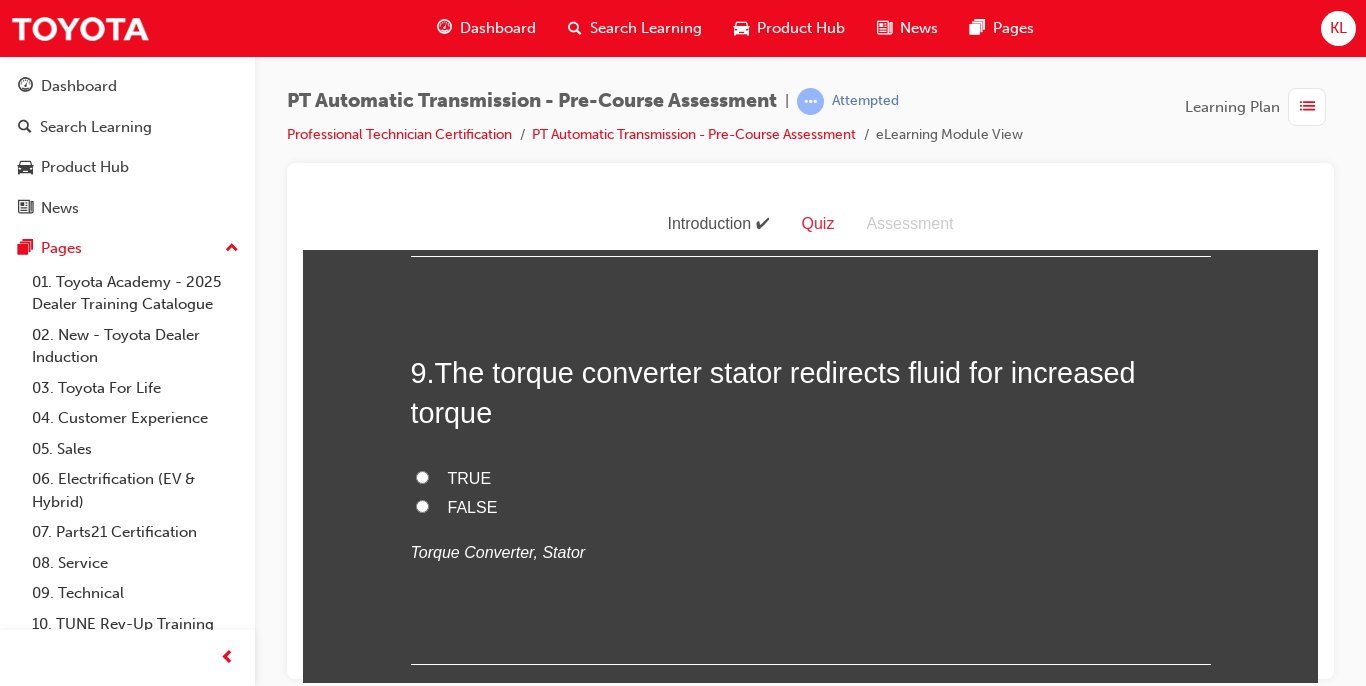 drag, startPoint x: 431, startPoint y: 343, endPoint x: 514, endPoint y: 509, distance: 185.59364 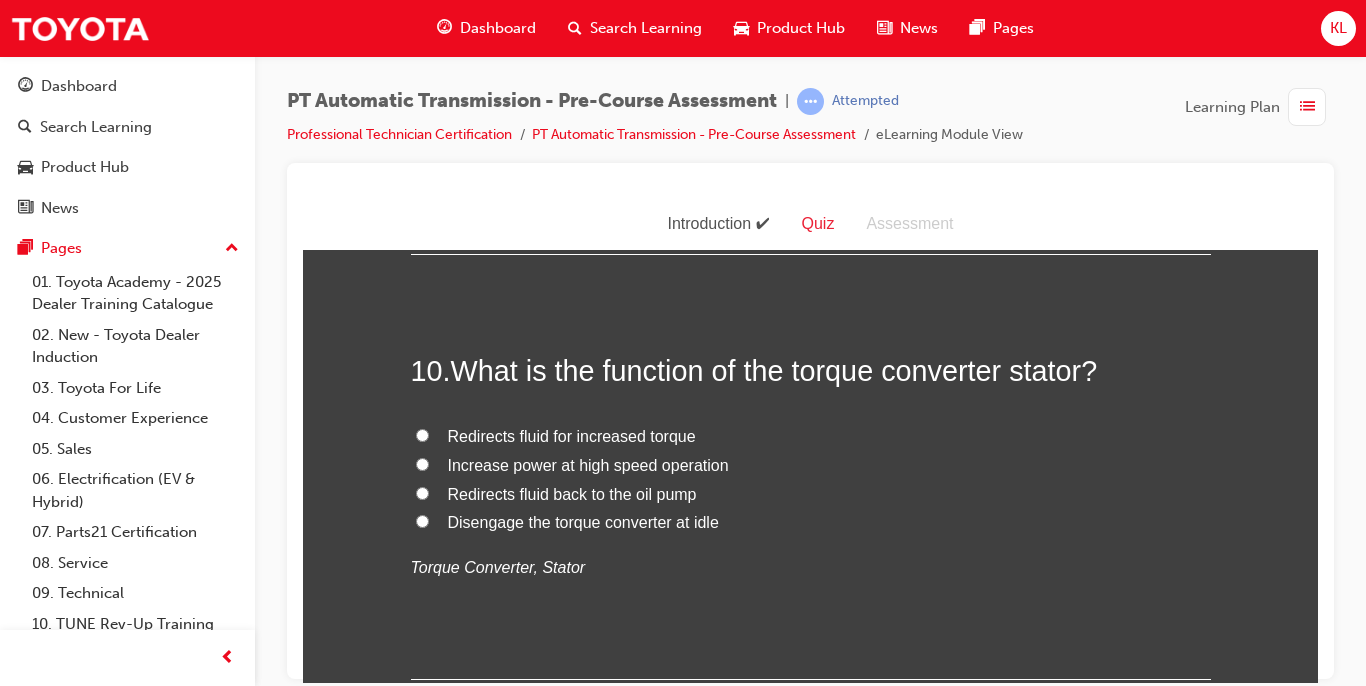 scroll, scrollTop: 3988, scrollLeft: 0, axis: vertical 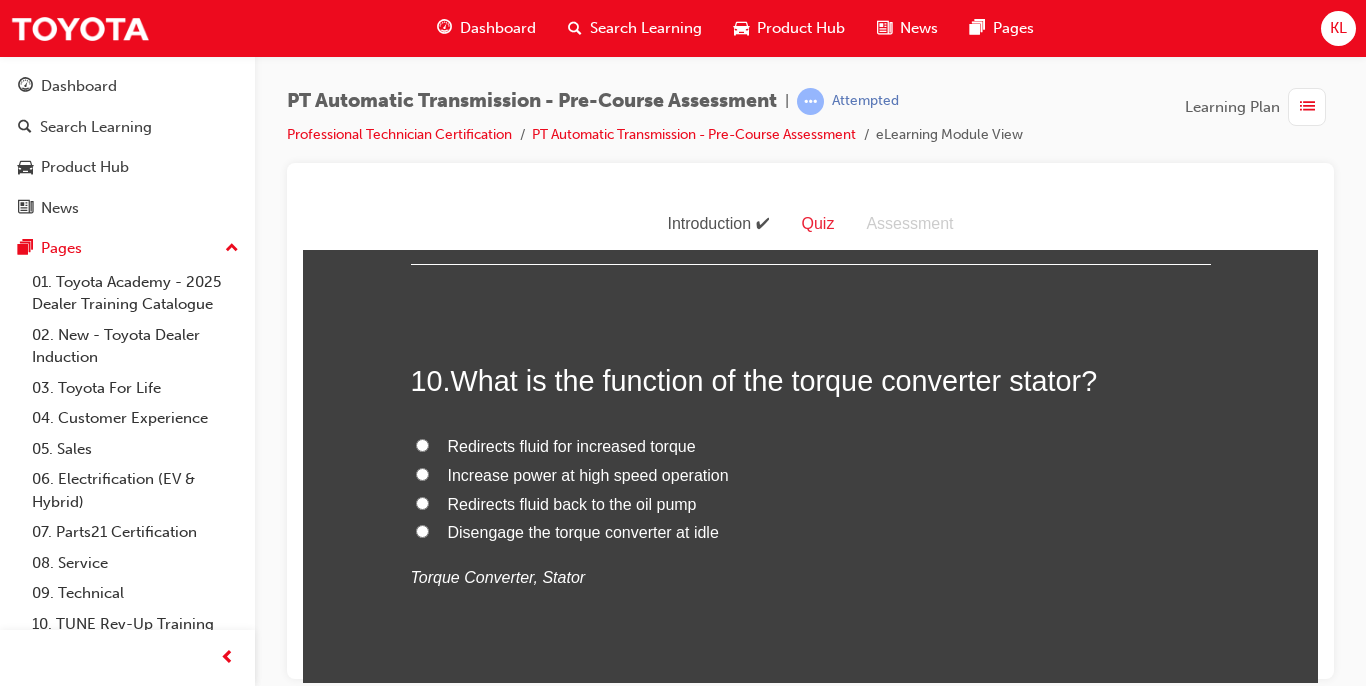 drag, startPoint x: 437, startPoint y: 382, endPoint x: 520, endPoint y: 521, distance: 161.89503 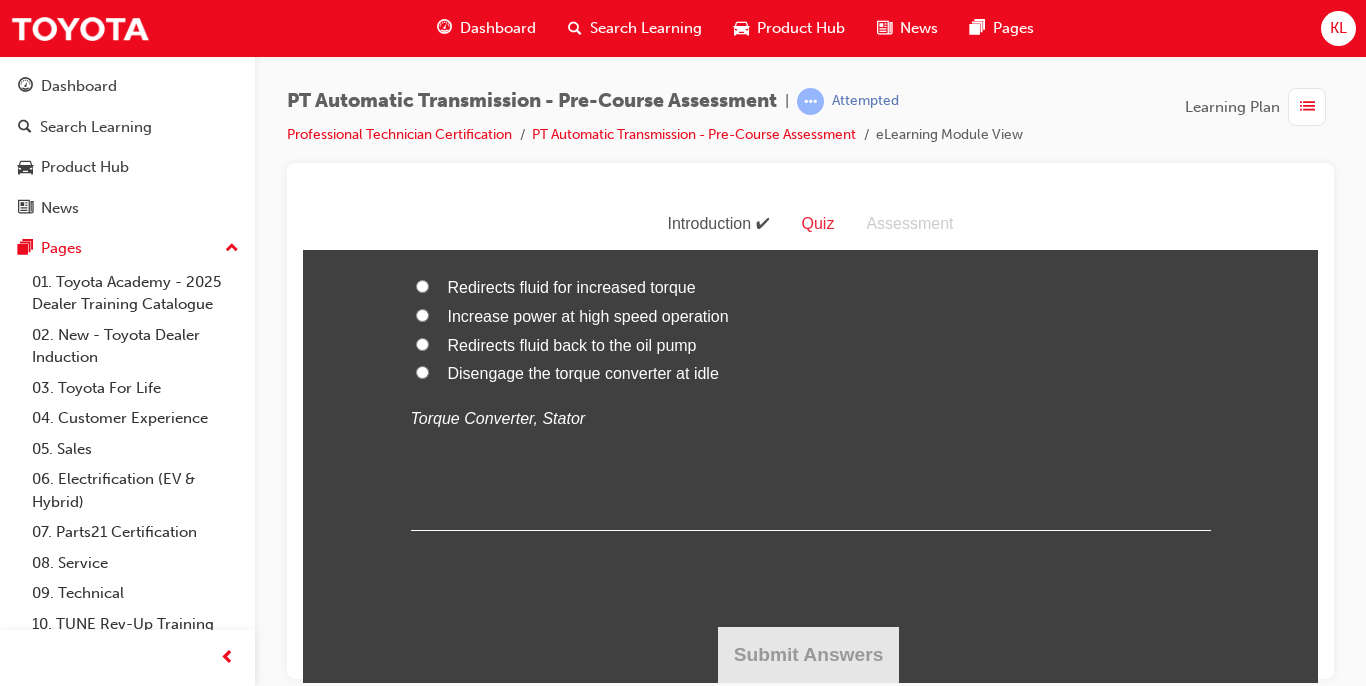 scroll, scrollTop: 4445, scrollLeft: 0, axis: vertical 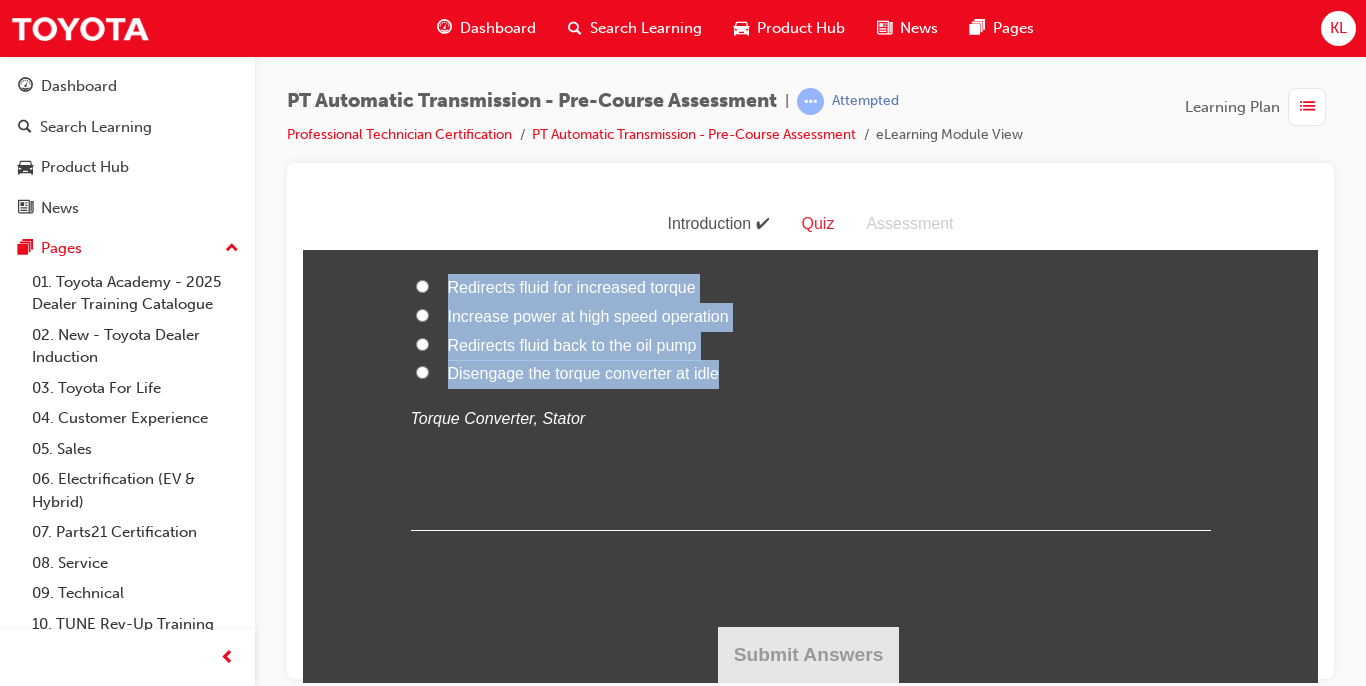 drag, startPoint x: 447, startPoint y: 344, endPoint x: 734, endPoint y: 501, distance: 327.13605 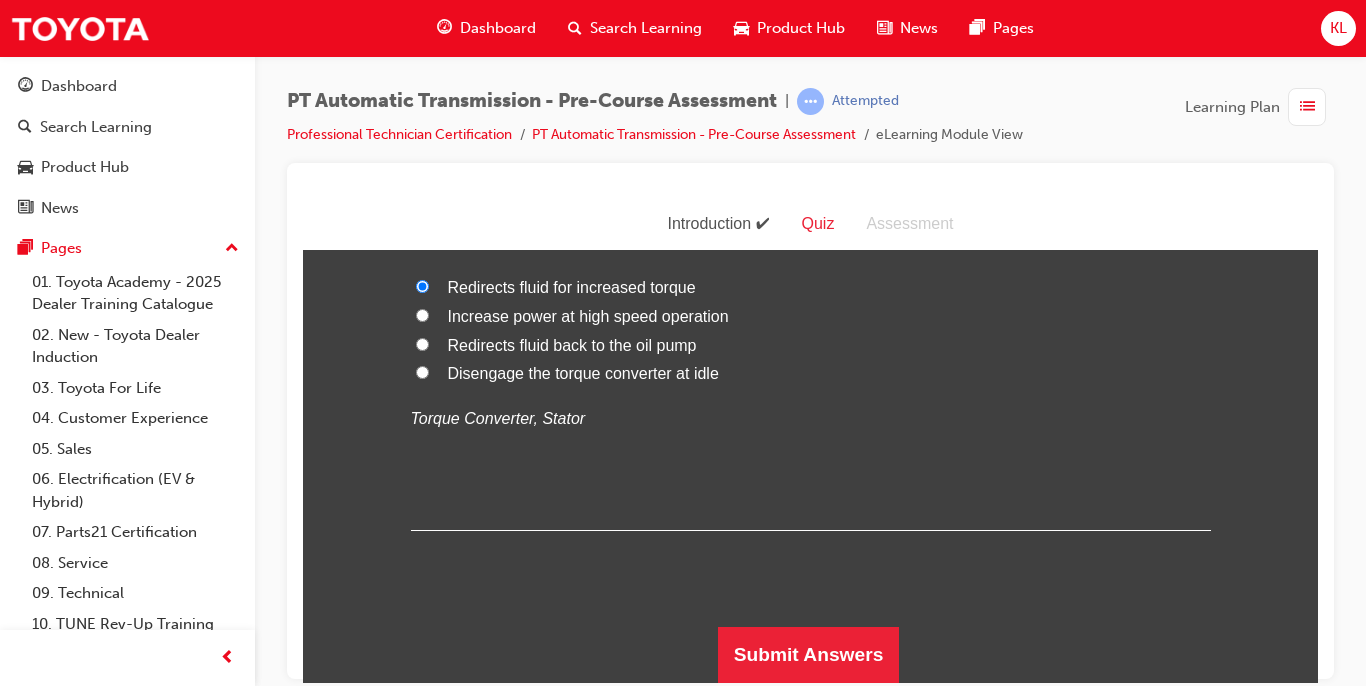 click on "10 . What is the function of the torque converter stator? Redirects fluid for increased torque Increase power at high speed operation Redirects fluid back to the oil pump Disengage the torque converter at idle
Torque Converter, Stator" at bounding box center (811, 365) 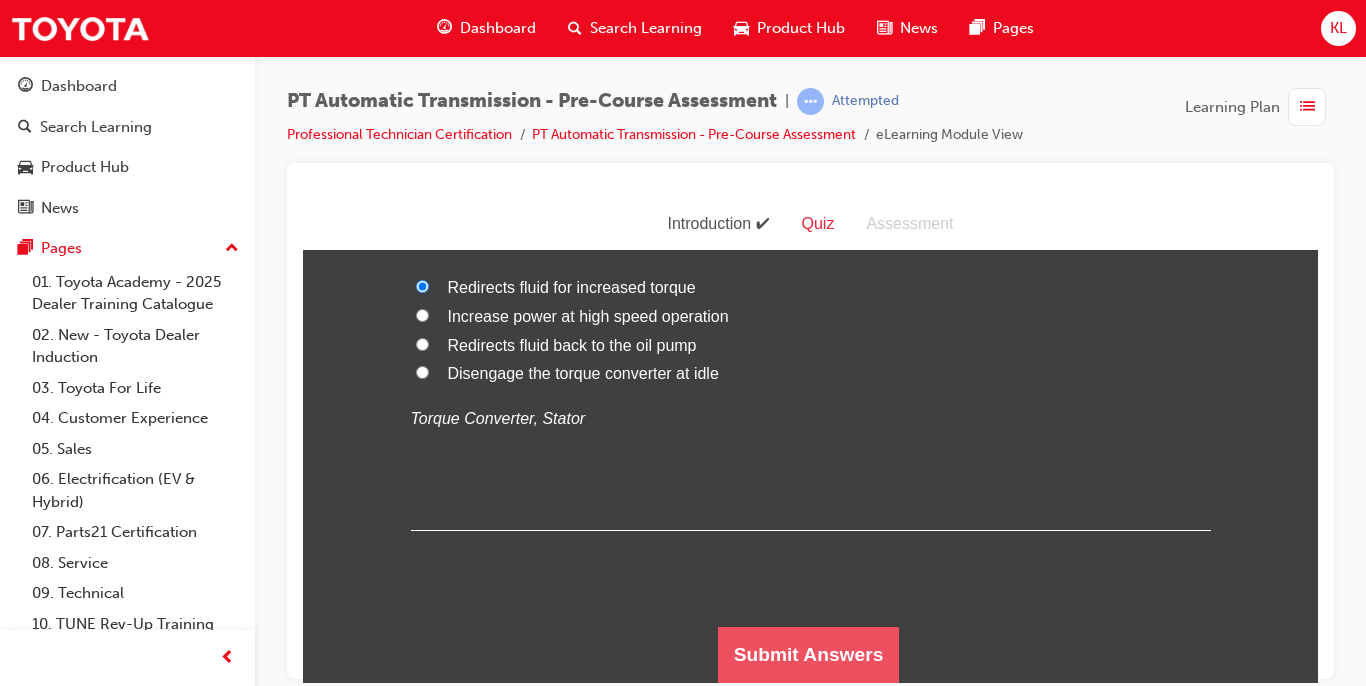 click on "Submit Answers" at bounding box center [809, 654] 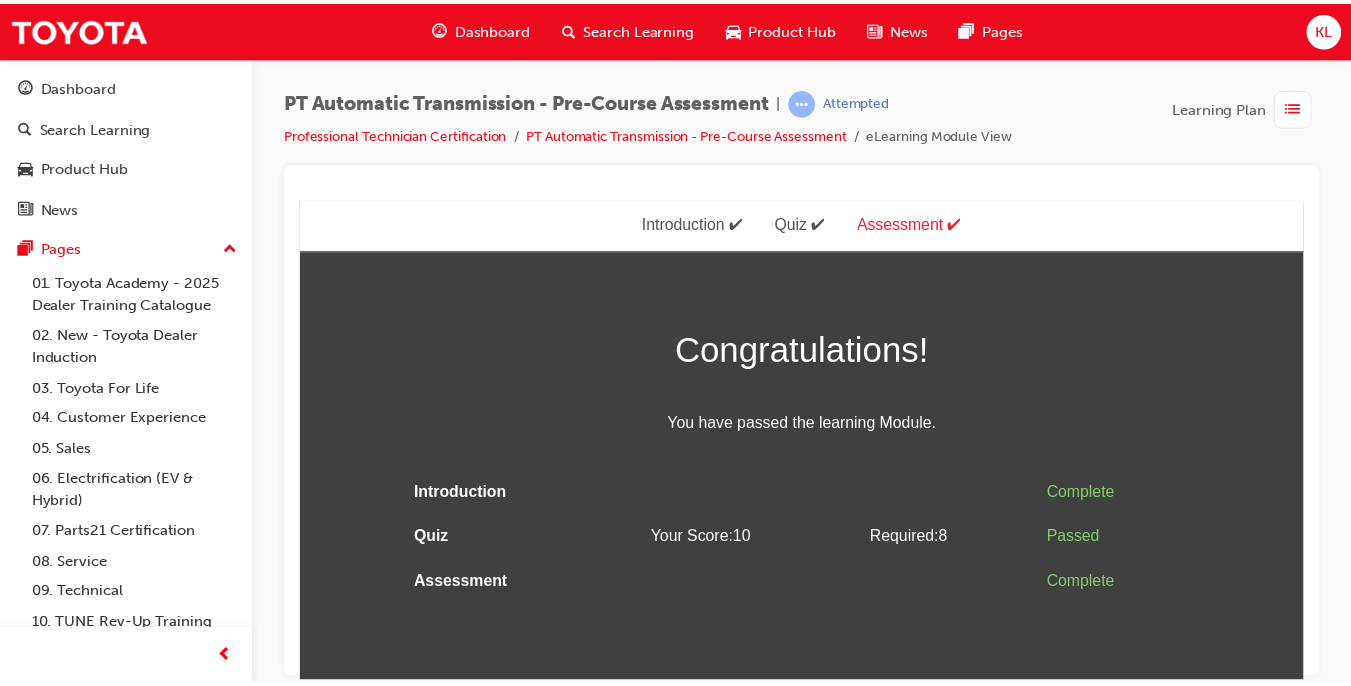 scroll, scrollTop: 0, scrollLeft: 0, axis: both 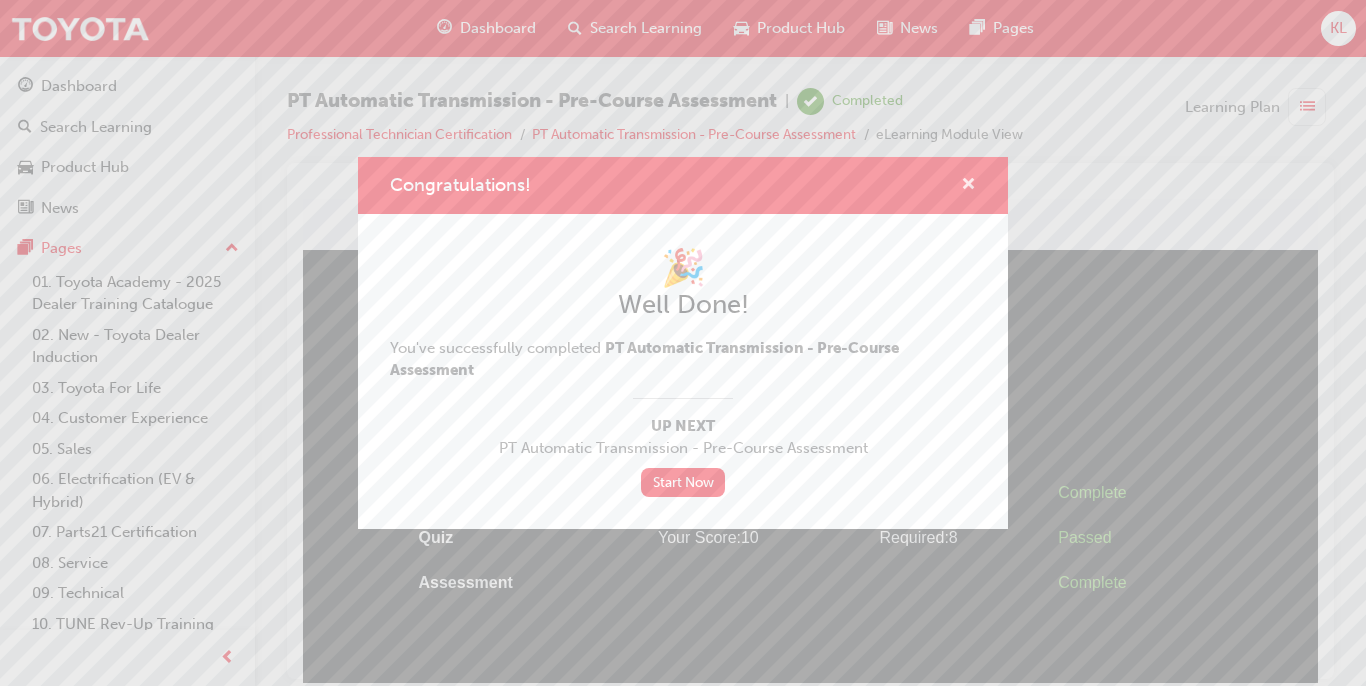 click at bounding box center [968, 186] 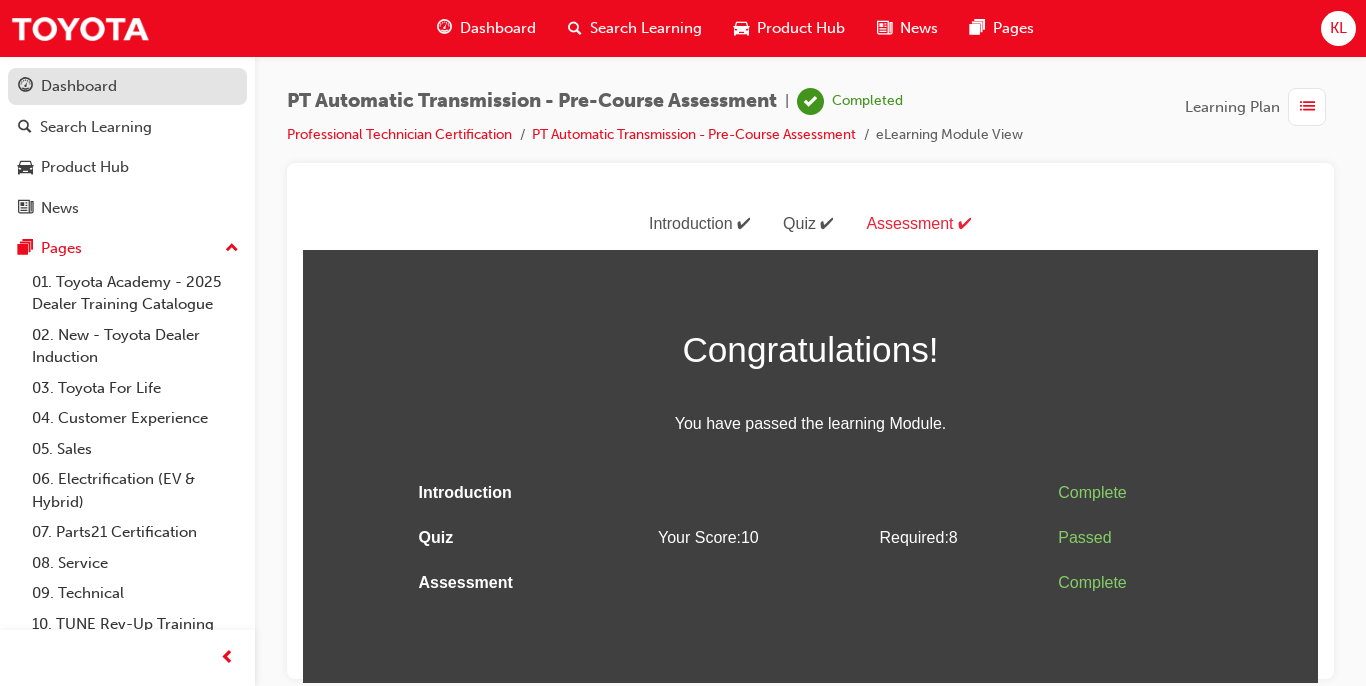 click on "Dashboard" at bounding box center (127, 86) 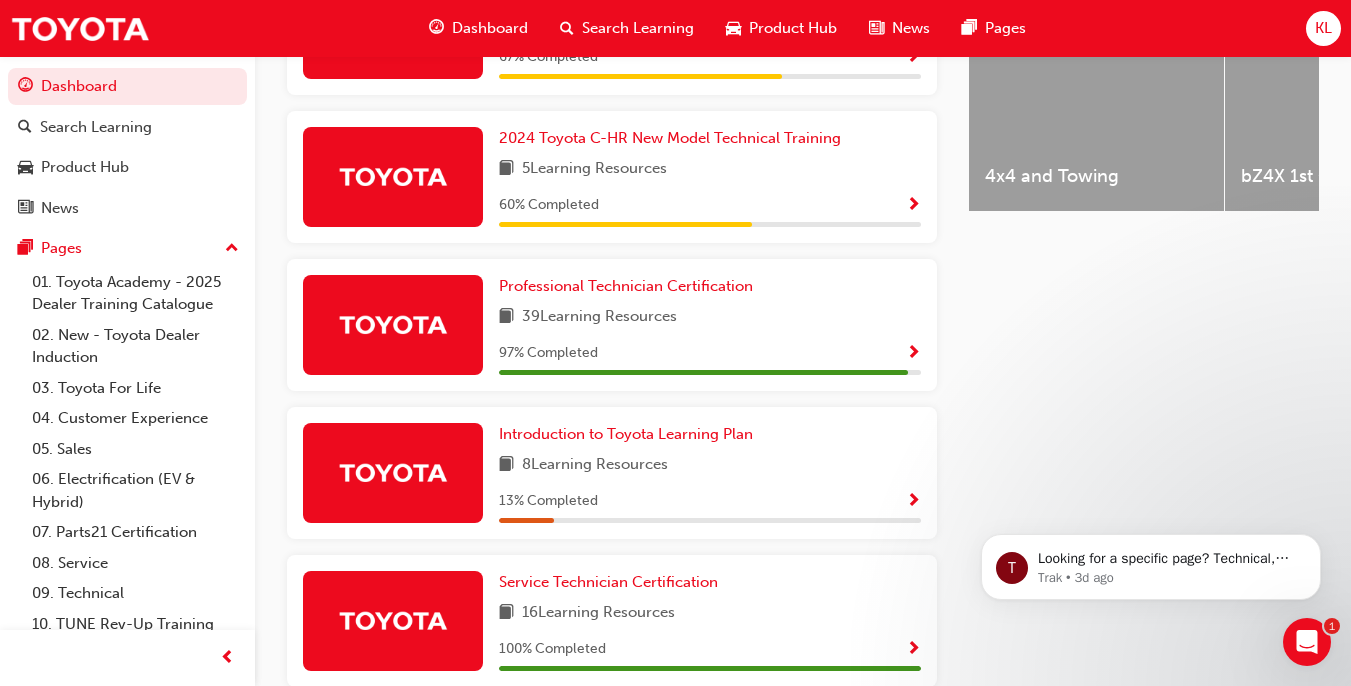 scroll, scrollTop: 884, scrollLeft: 0, axis: vertical 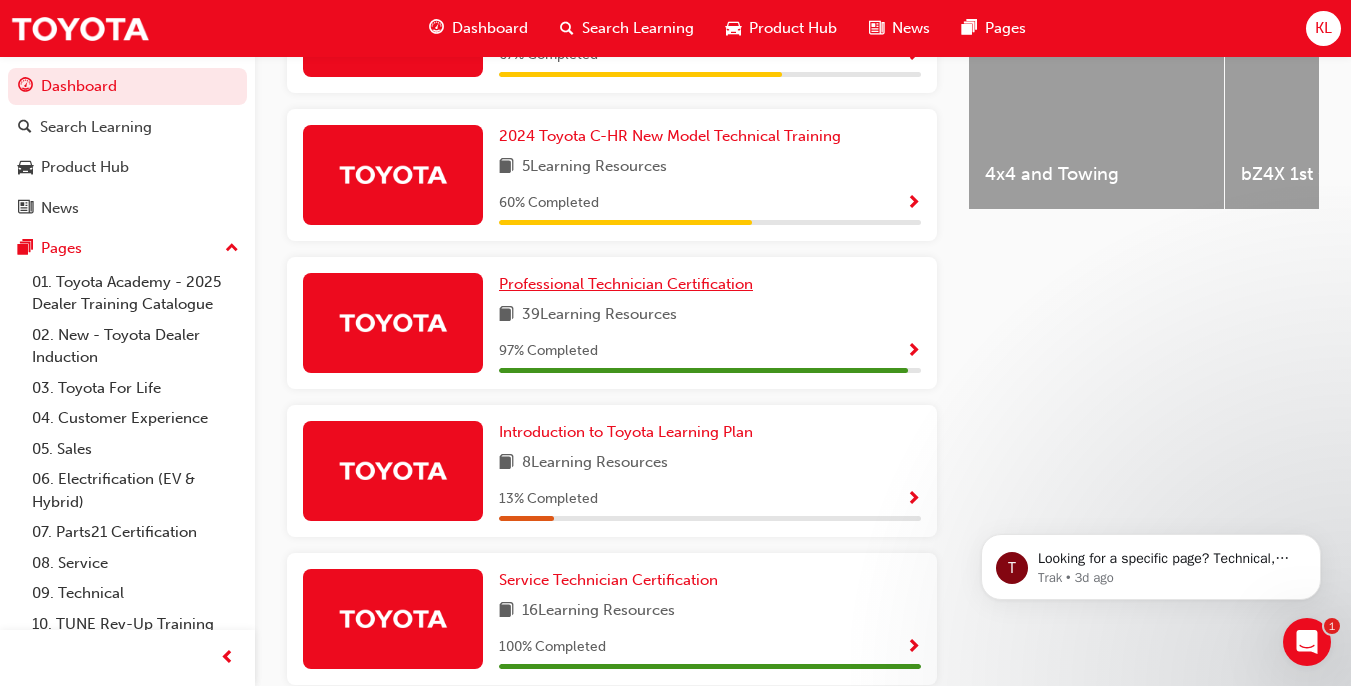 click on "Professional Technician Certification" at bounding box center [630, 284] 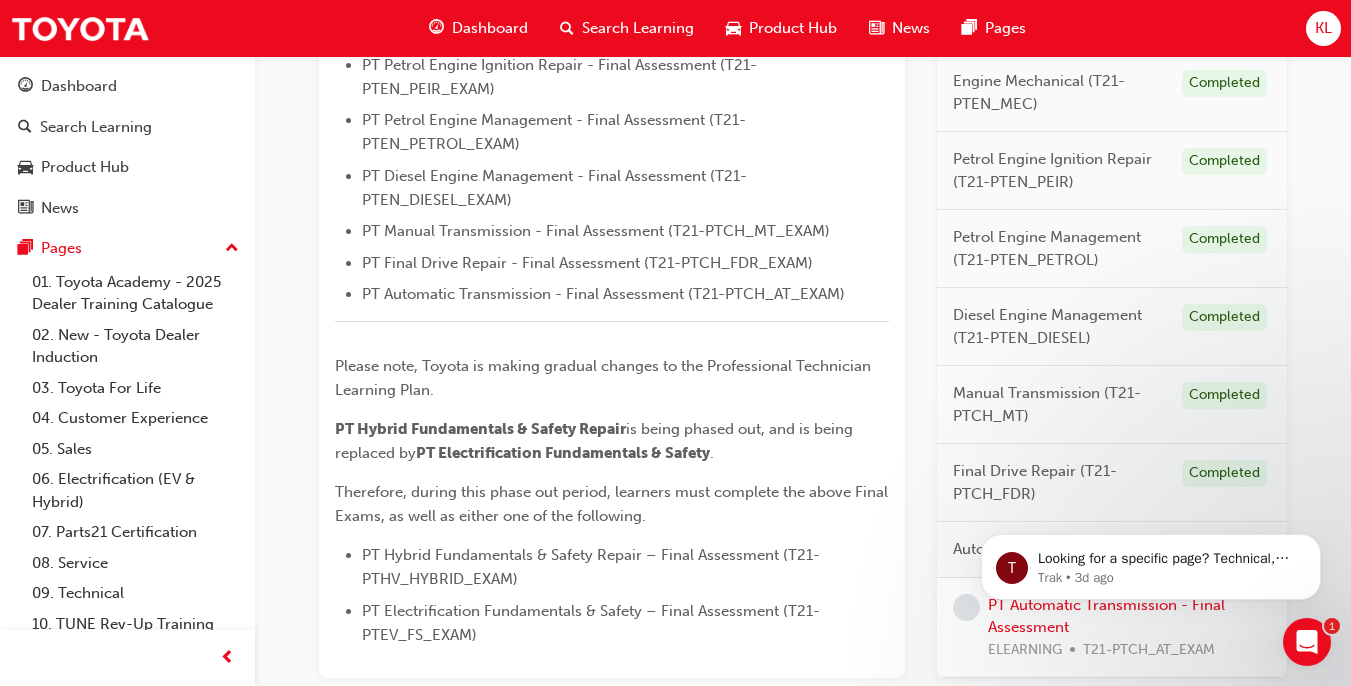 scroll, scrollTop: 936, scrollLeft: 0, axis: vertical 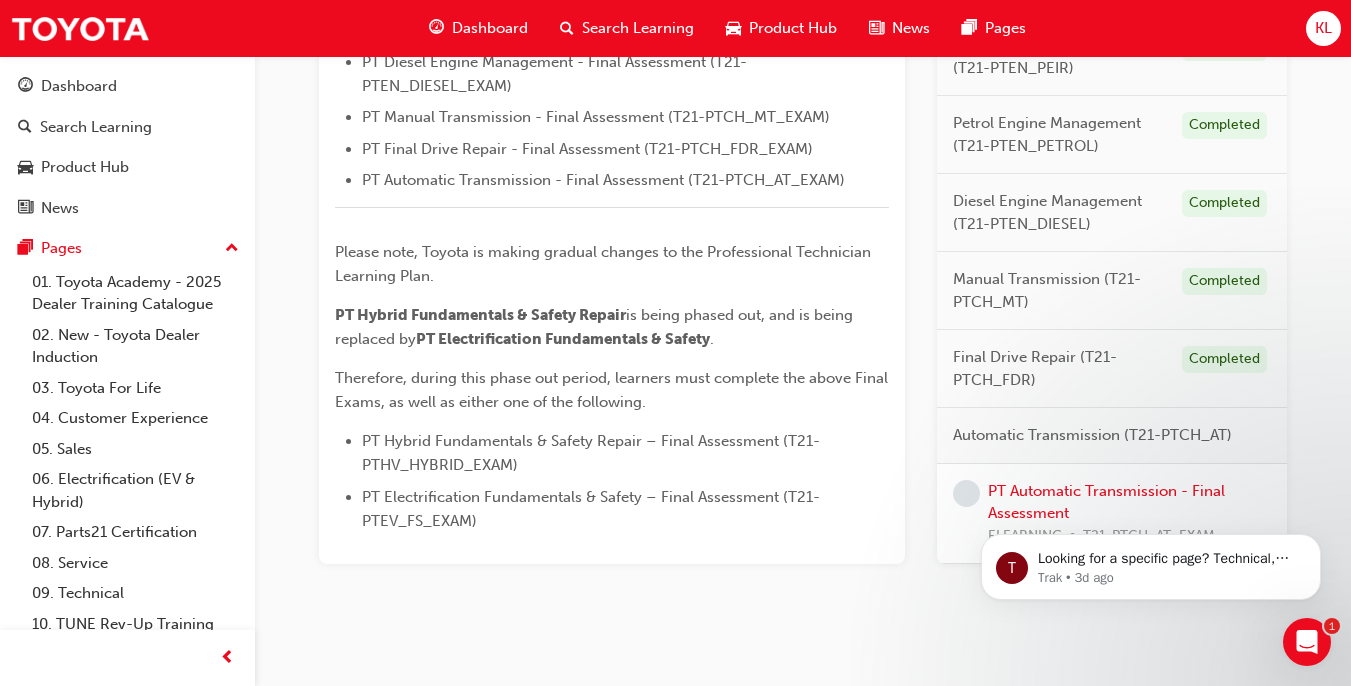 click on "T Looking for a specific page? Technical, Toyota Network Training, Technical Training Calendars Trak • 3d ago" at bounding box center (1151, 475) 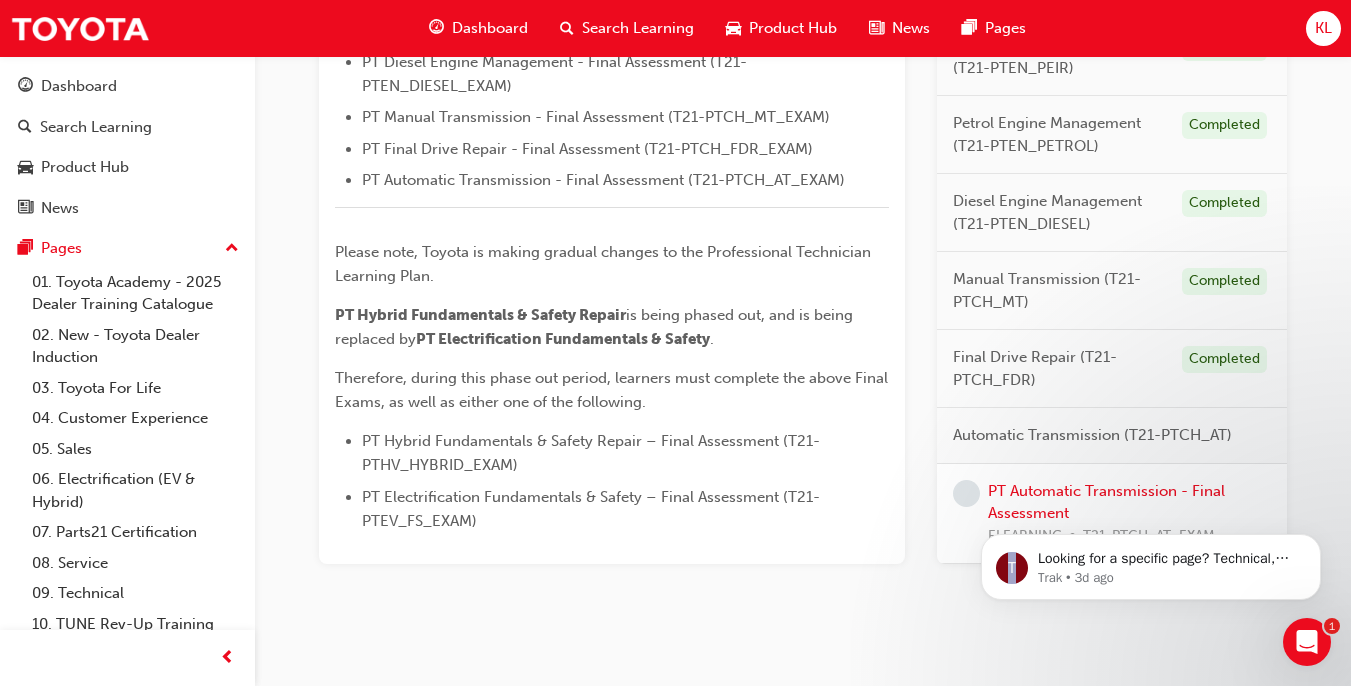 click on "T Looking for a specific page? Technical, Toyota Network Training, Technical Training Calendars Trak • 3d ago" at bounding box center (1151, 475) 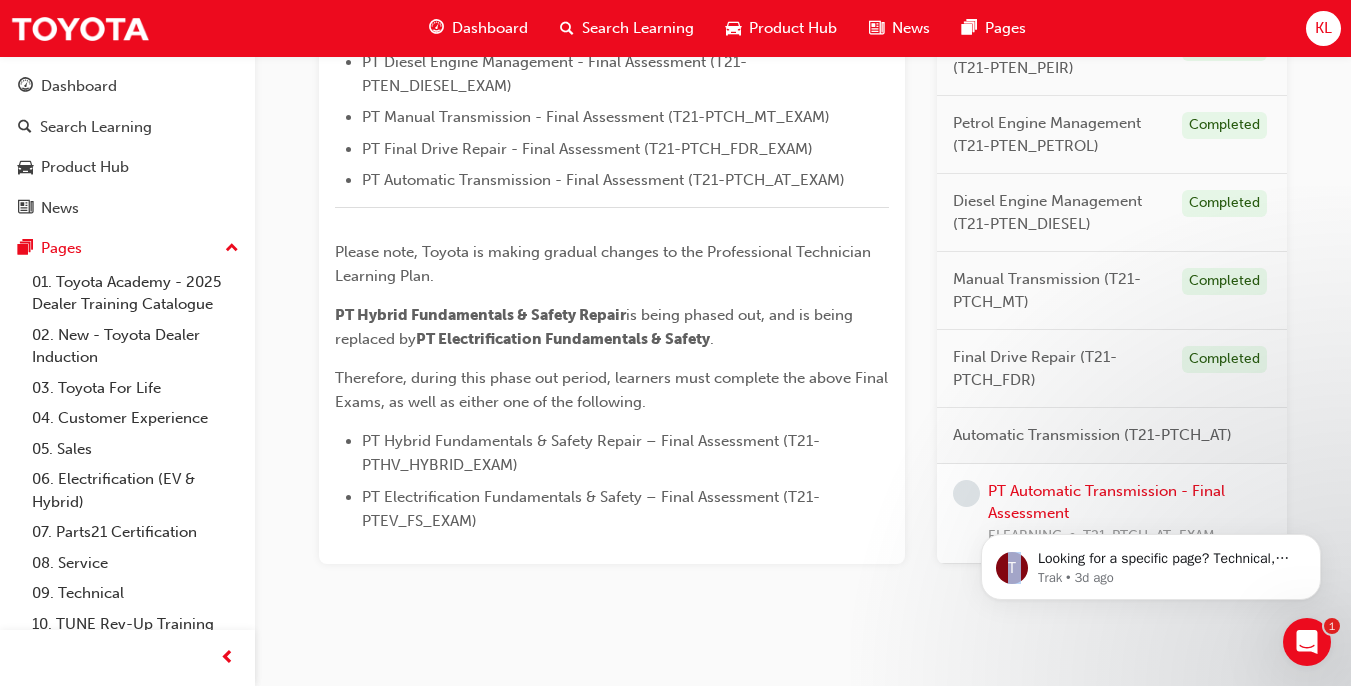 click on "T Looking for a specific page? Technical, Toyota Network Training, Technical Training Calendars Trak • 3d ago" at bounding box center [1151, 475] 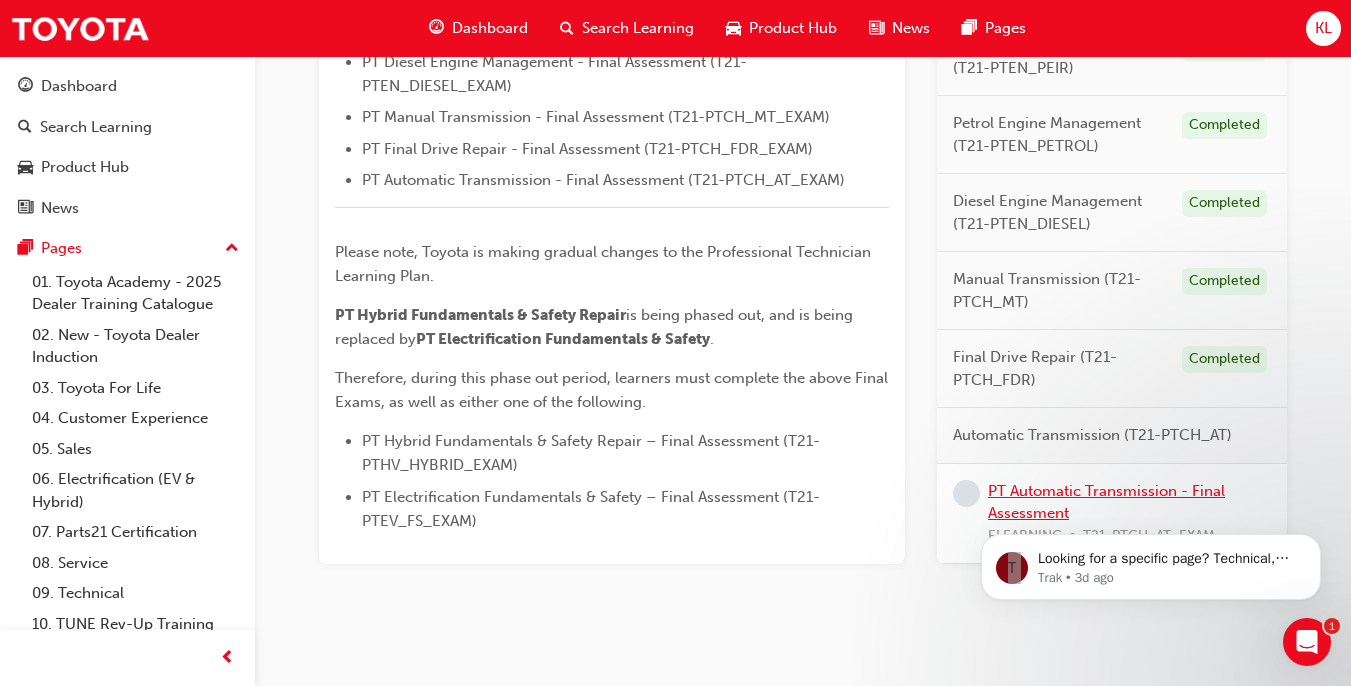 click on "PT Automatic Transmission - Final Assessment" at bounding box center (1106, 501) 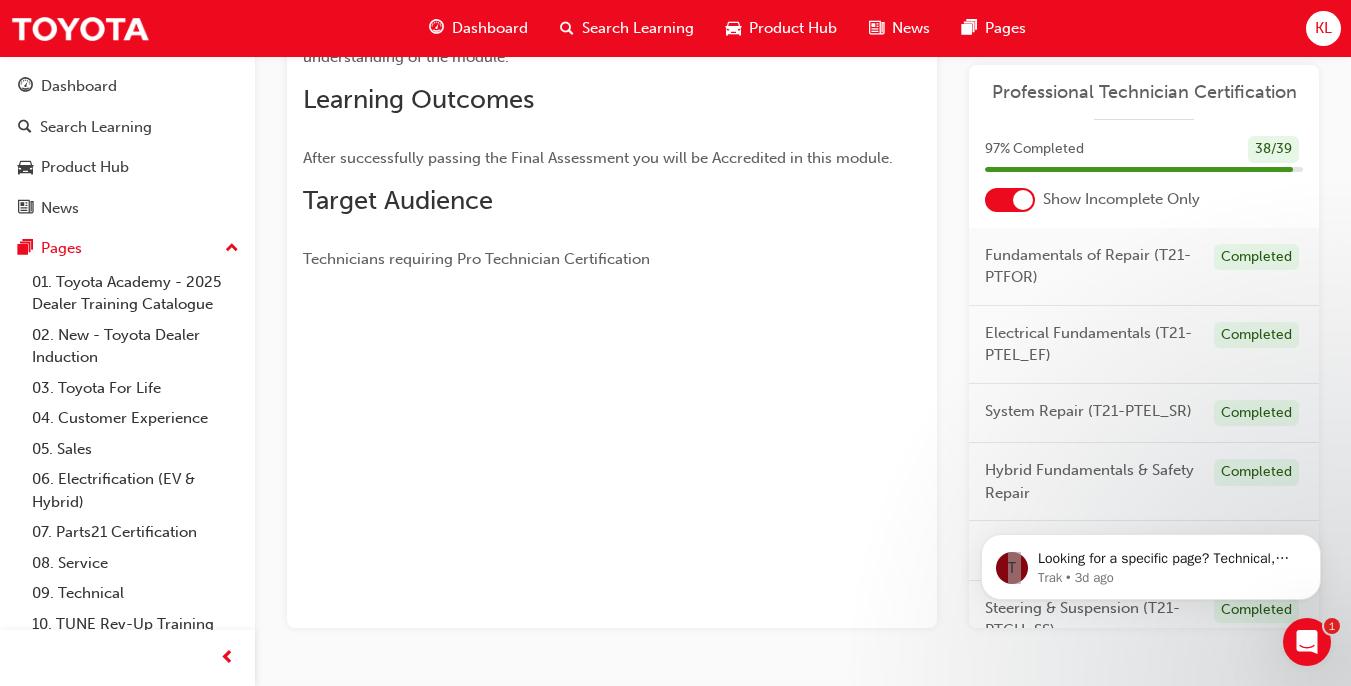 scroll, scrollTop: 354, scrollLeft: 0, axis: vertical 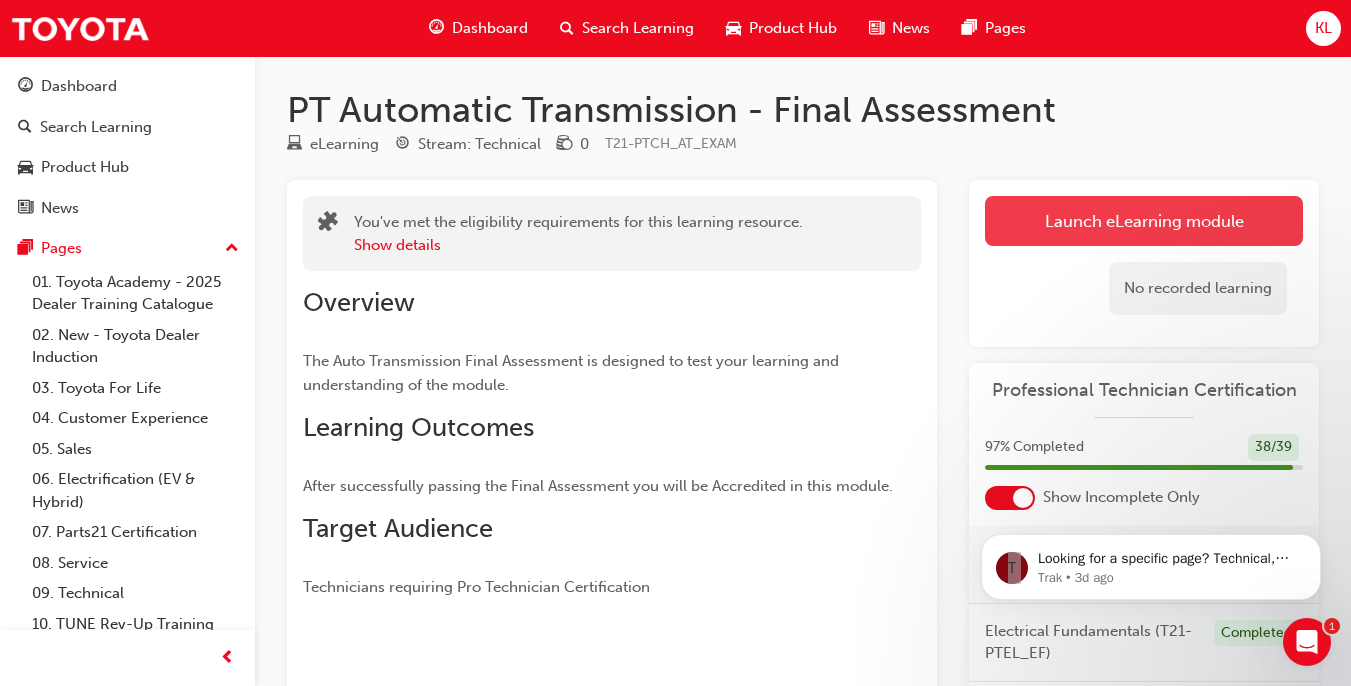 click on "Launch eLearning module" at bounding box center (1144, 221) 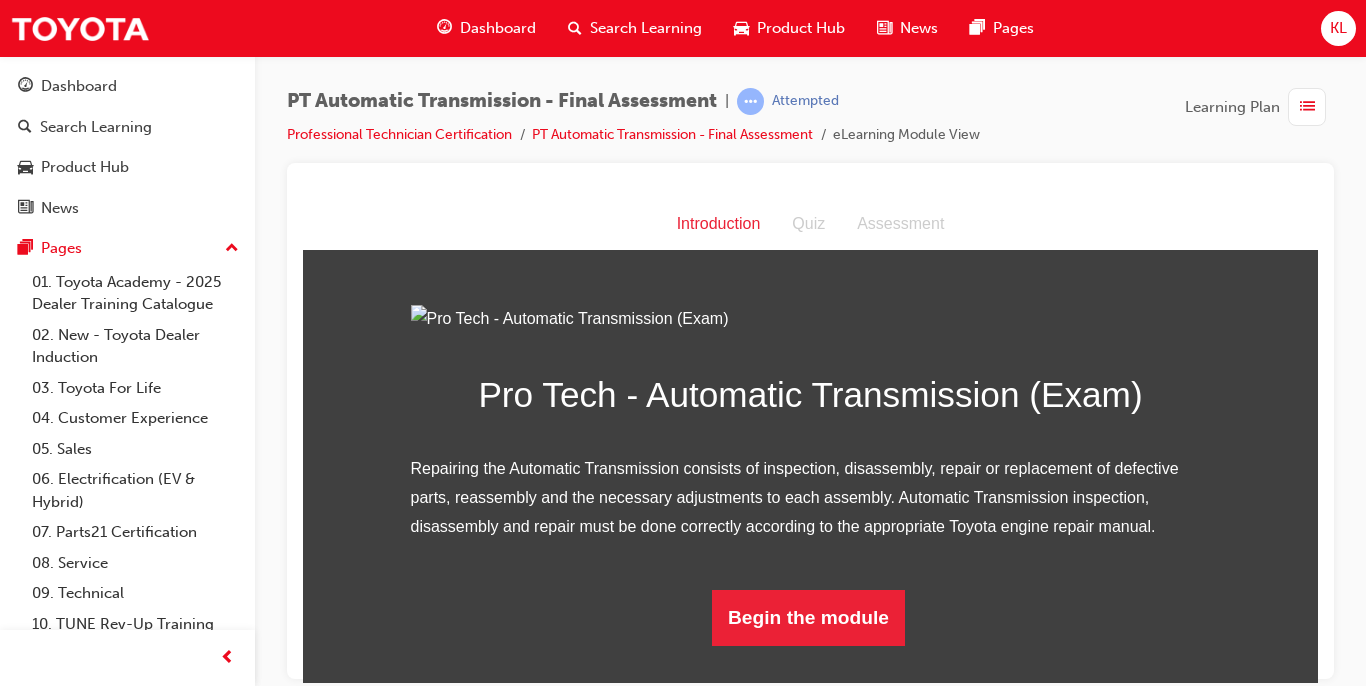 scroll, scrollTop: 183, scrollLeft: 0, axis: vertical 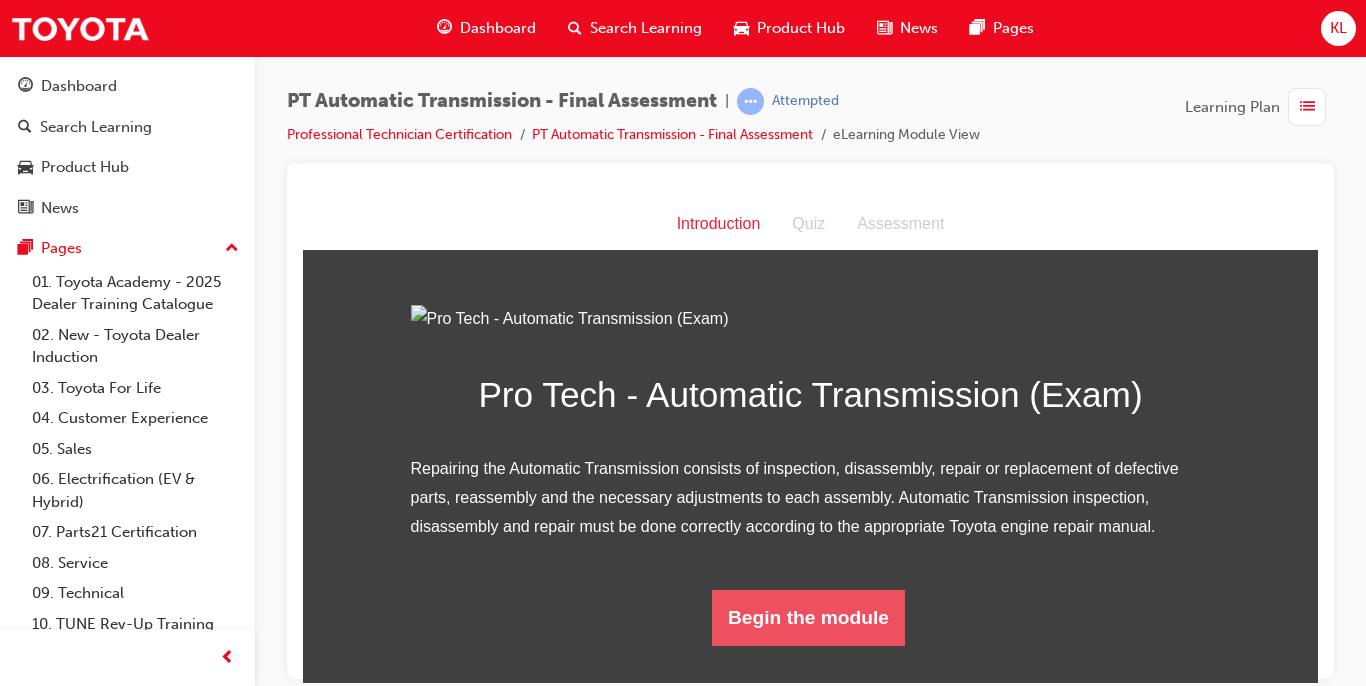 click on "Begin the module" at bounding box center (808, 617) 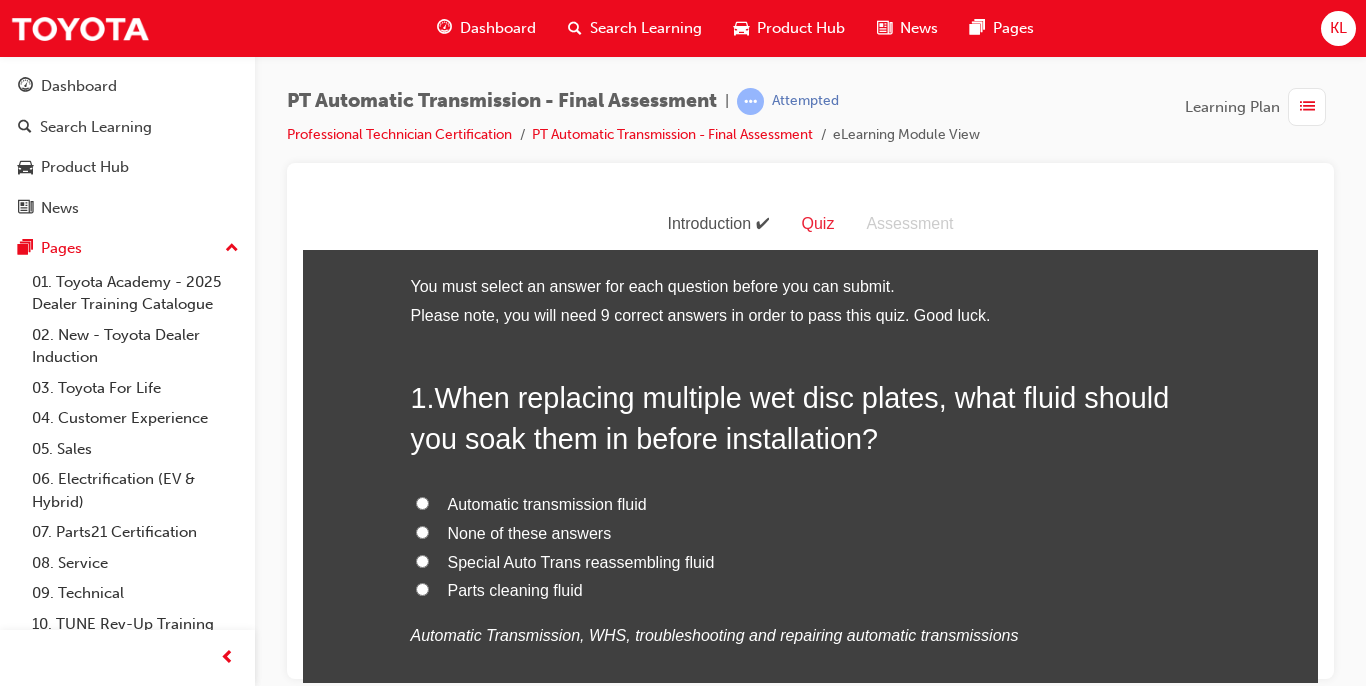 click on "When replacing multiple wet disc plates, what fluid should you soak them in before installation?" at bounding box center (790, 417) 